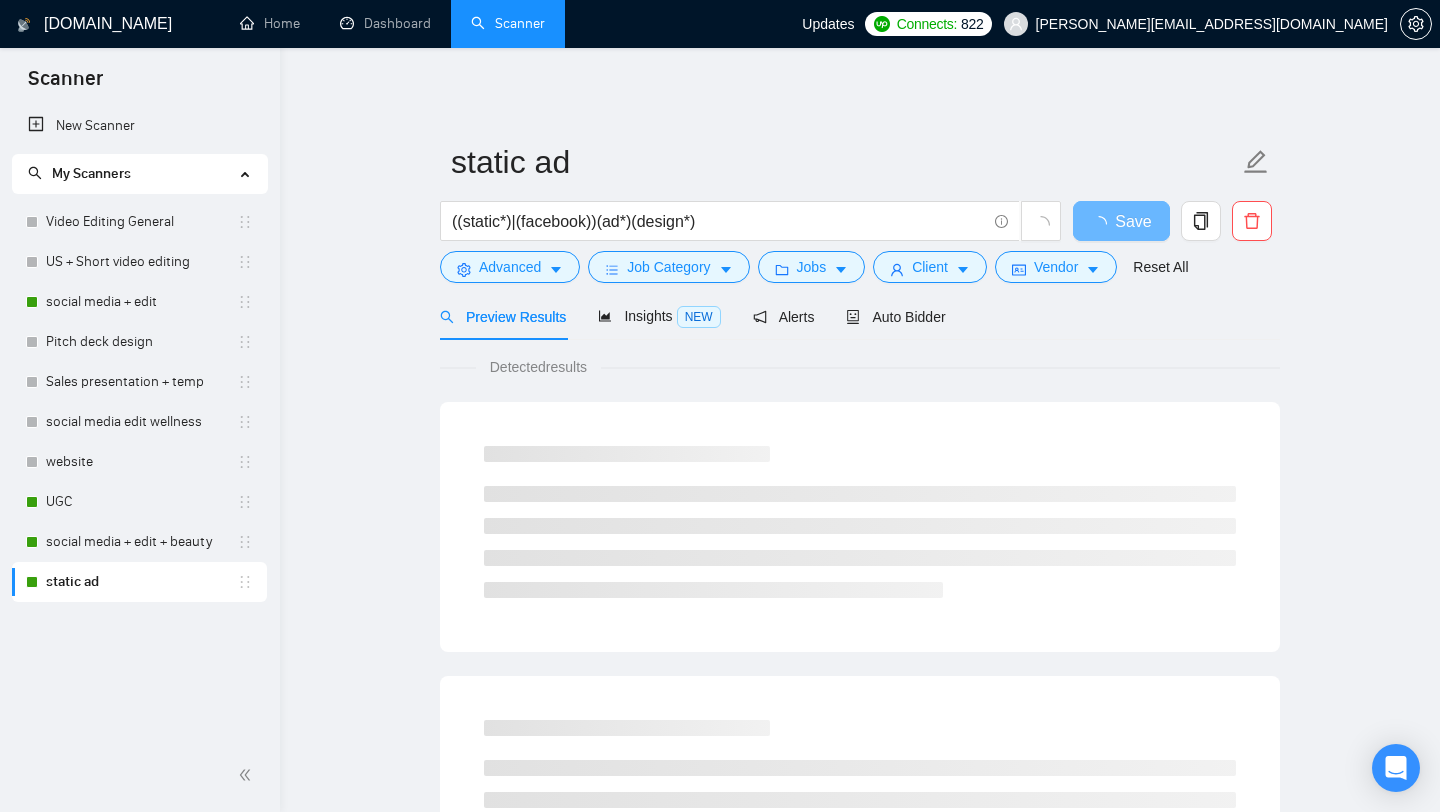 scroll, scrollTop: 0, scrollLeft: 0, axis: both 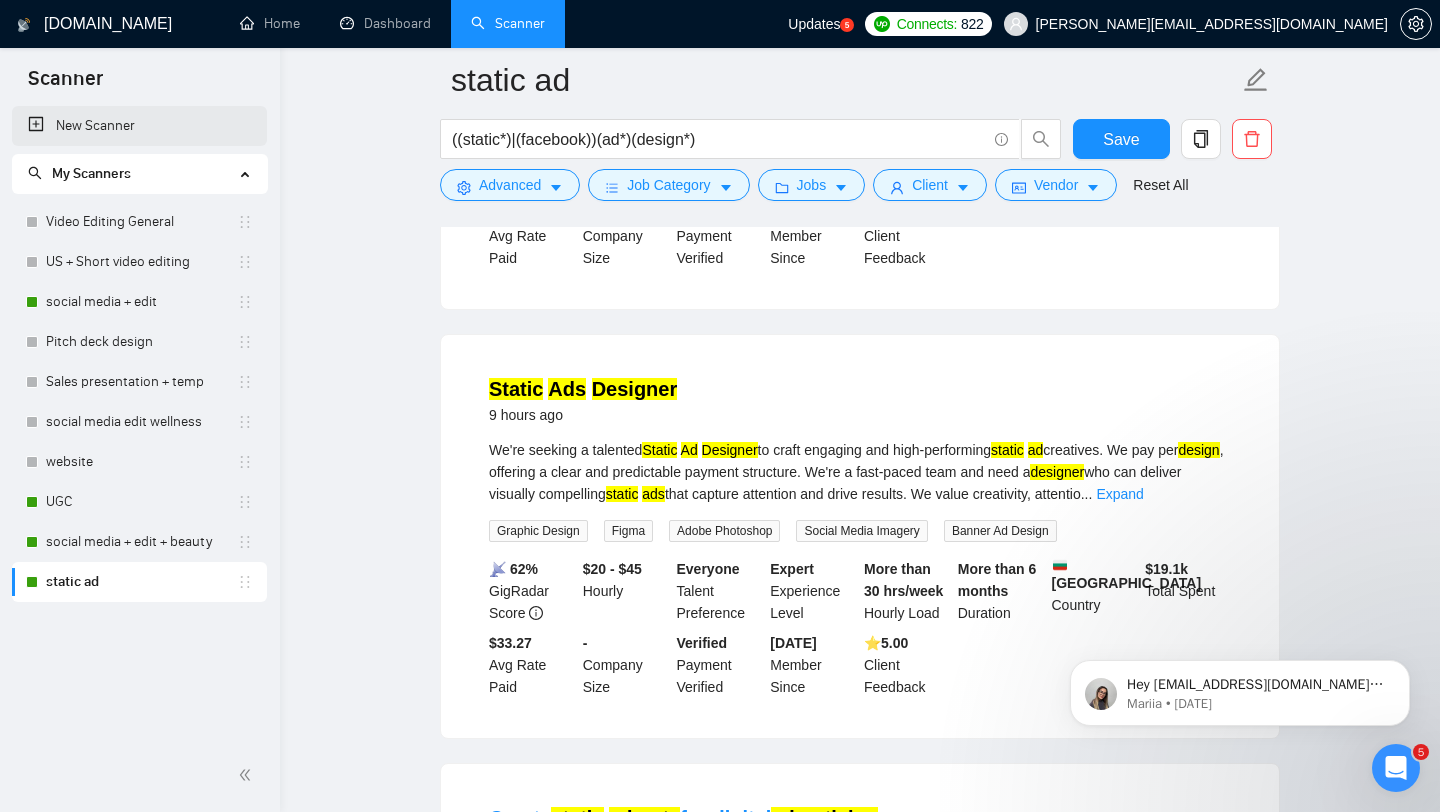 click on "New Scanner" at bounding box center (139, 126) 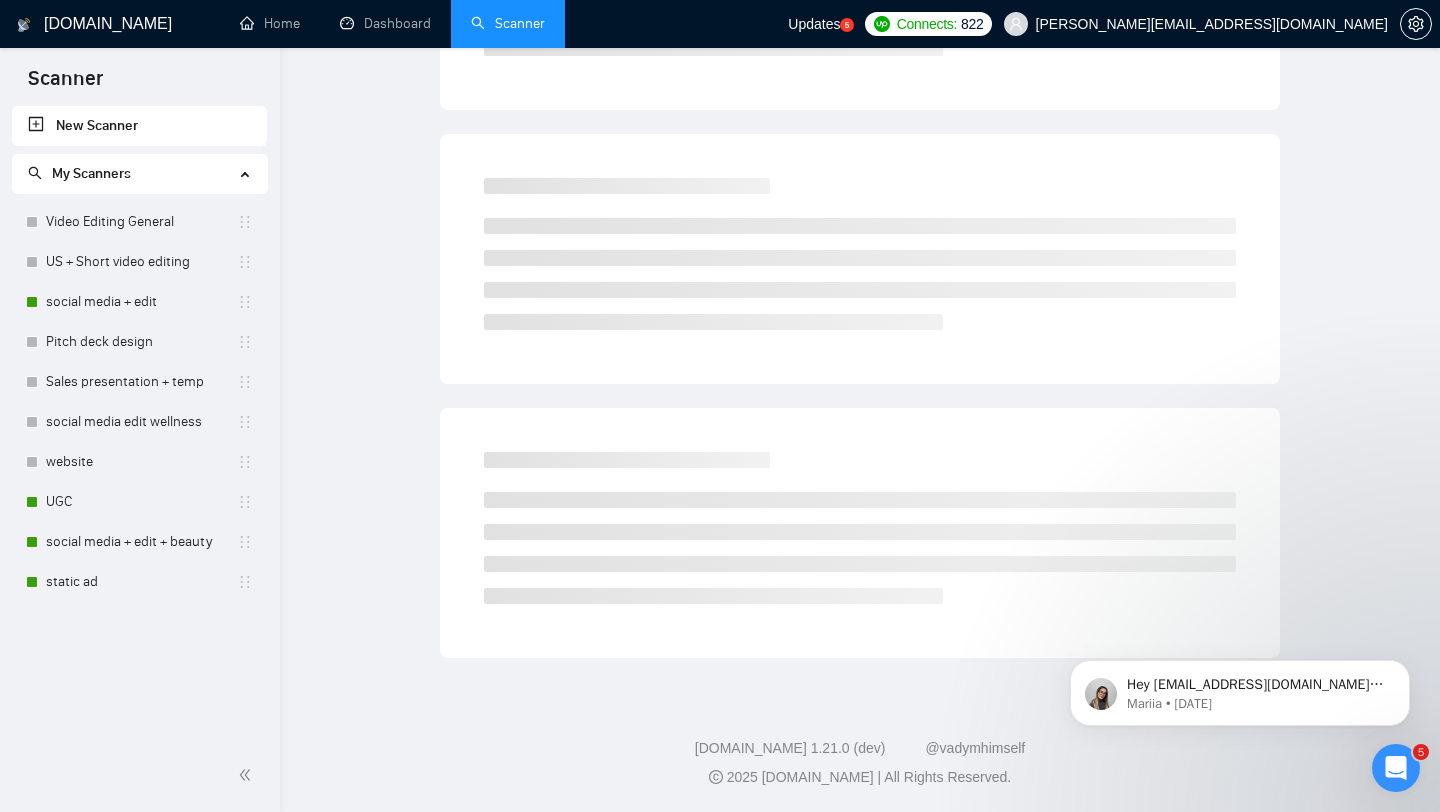 scroll, scrollTop: 0, scrollLeft: 0, axis: both 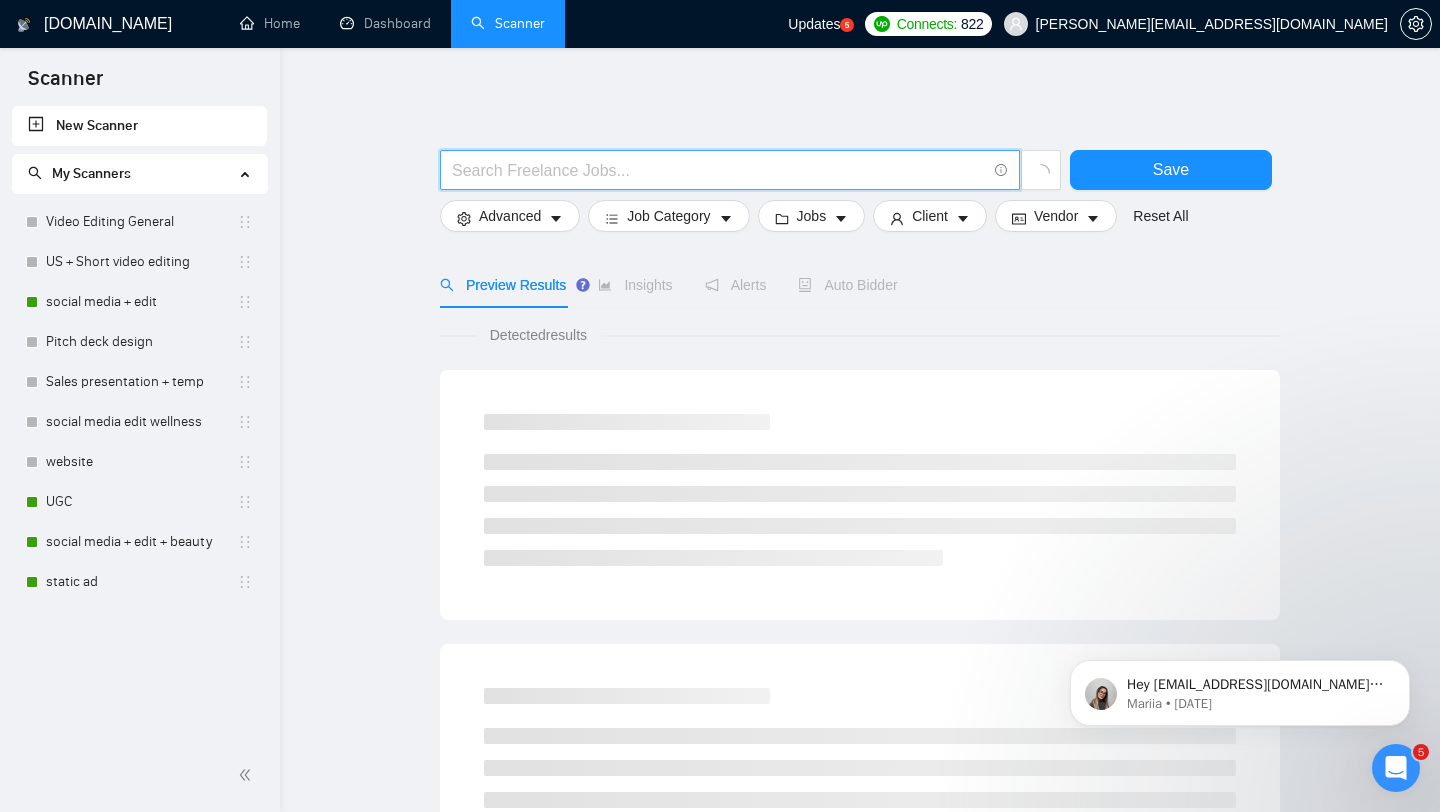 click at bounding box center [719, 170] 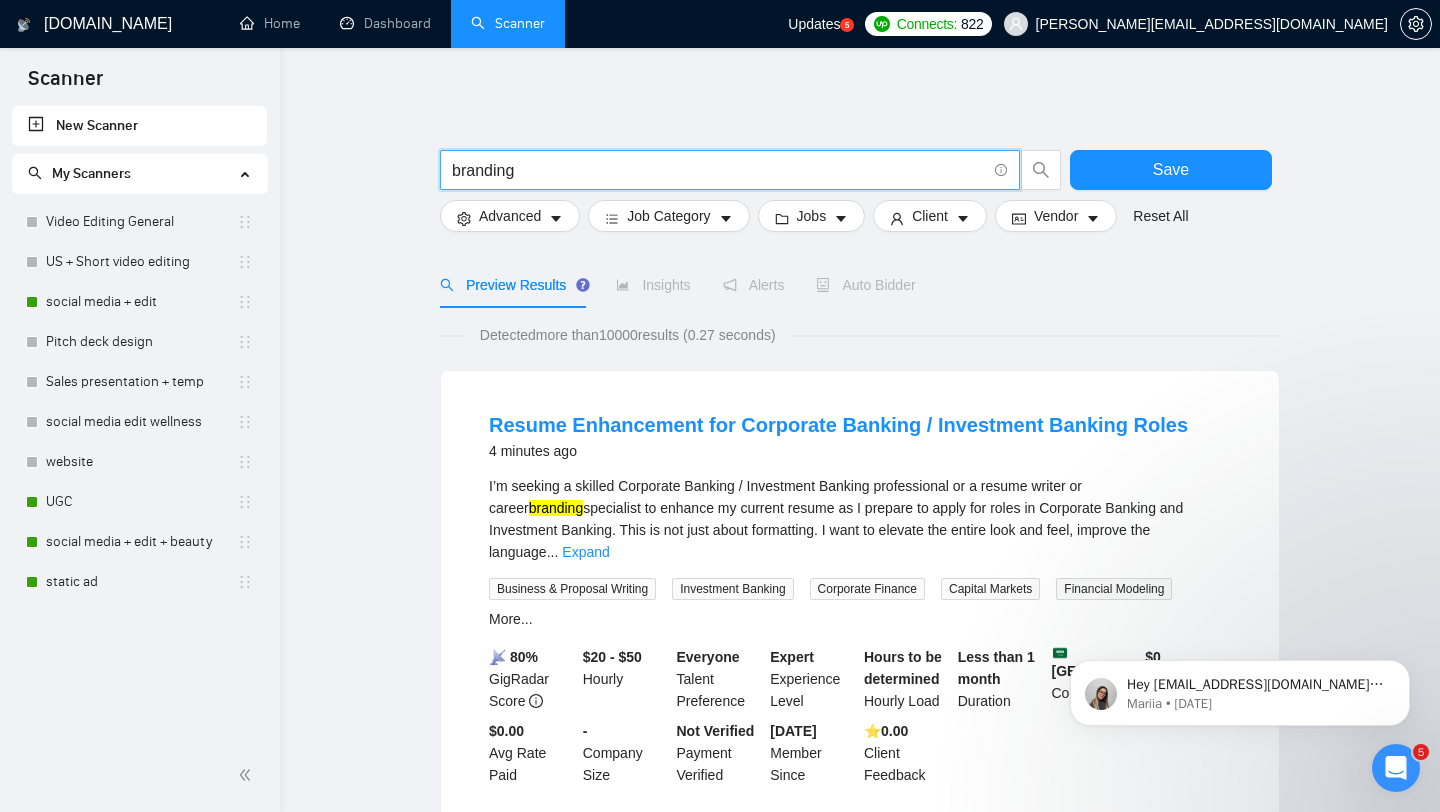 scroll, scrollTop: 0, scrollLeft: 0, axis: both 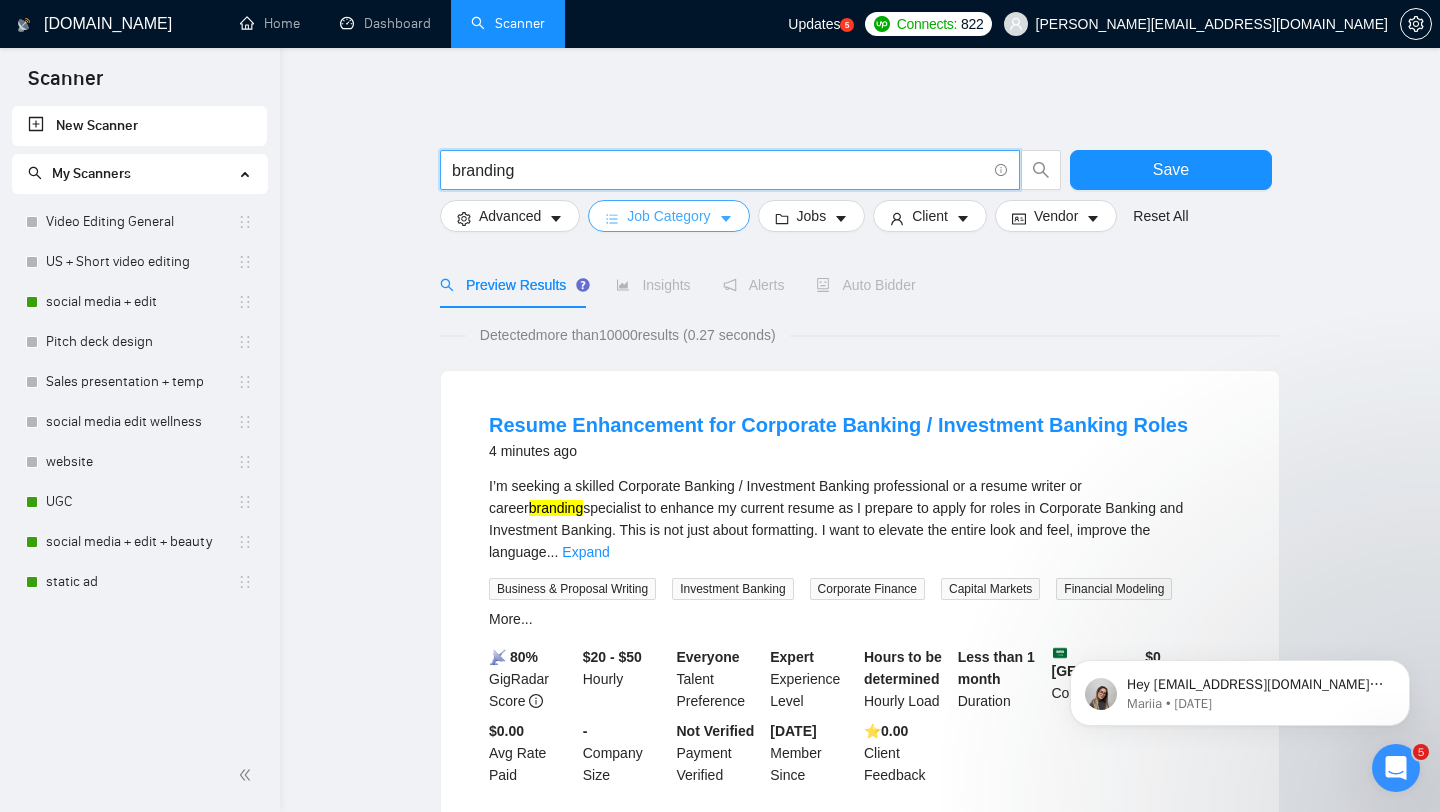 type on "branding" 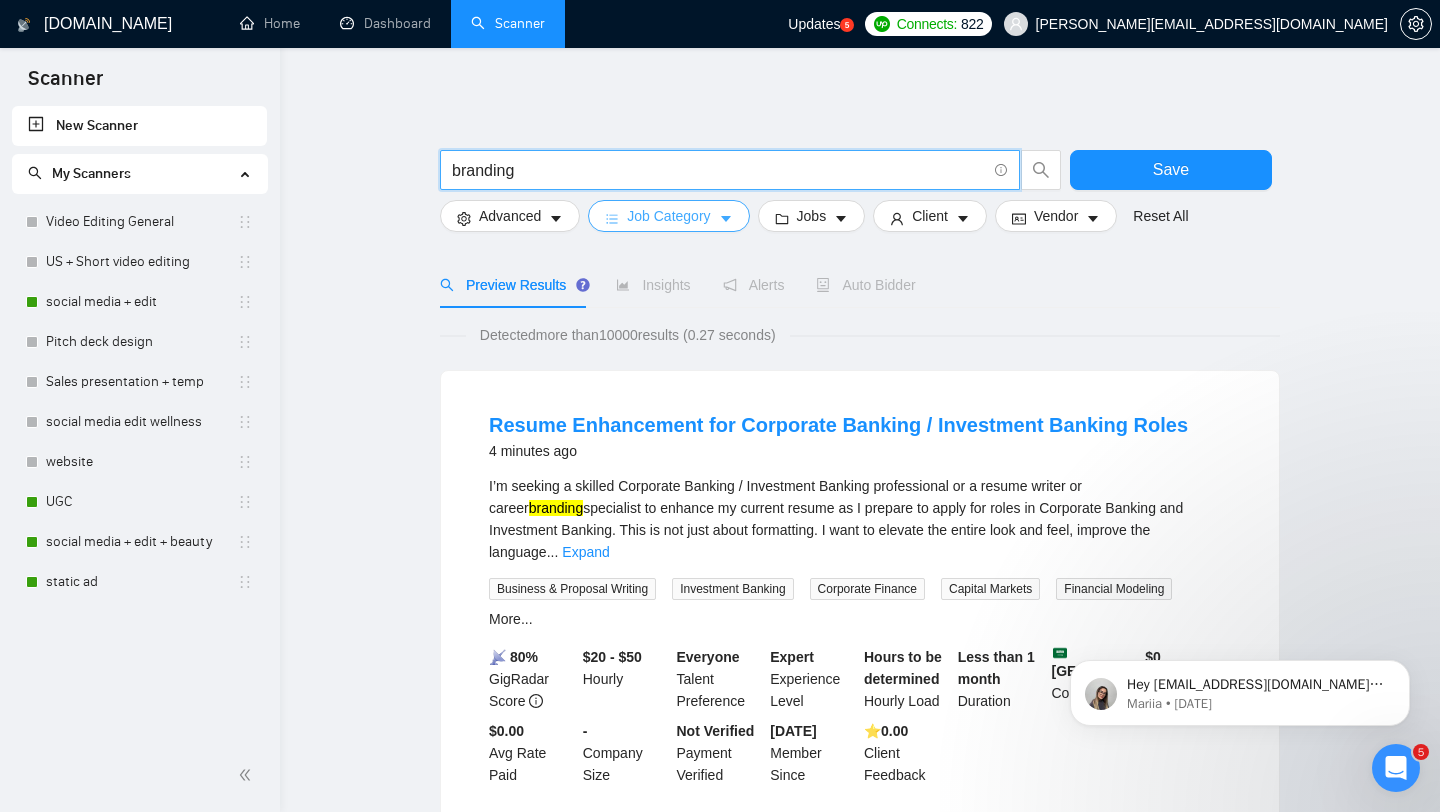 click on "Job Category" at bounding box center (668, 216) 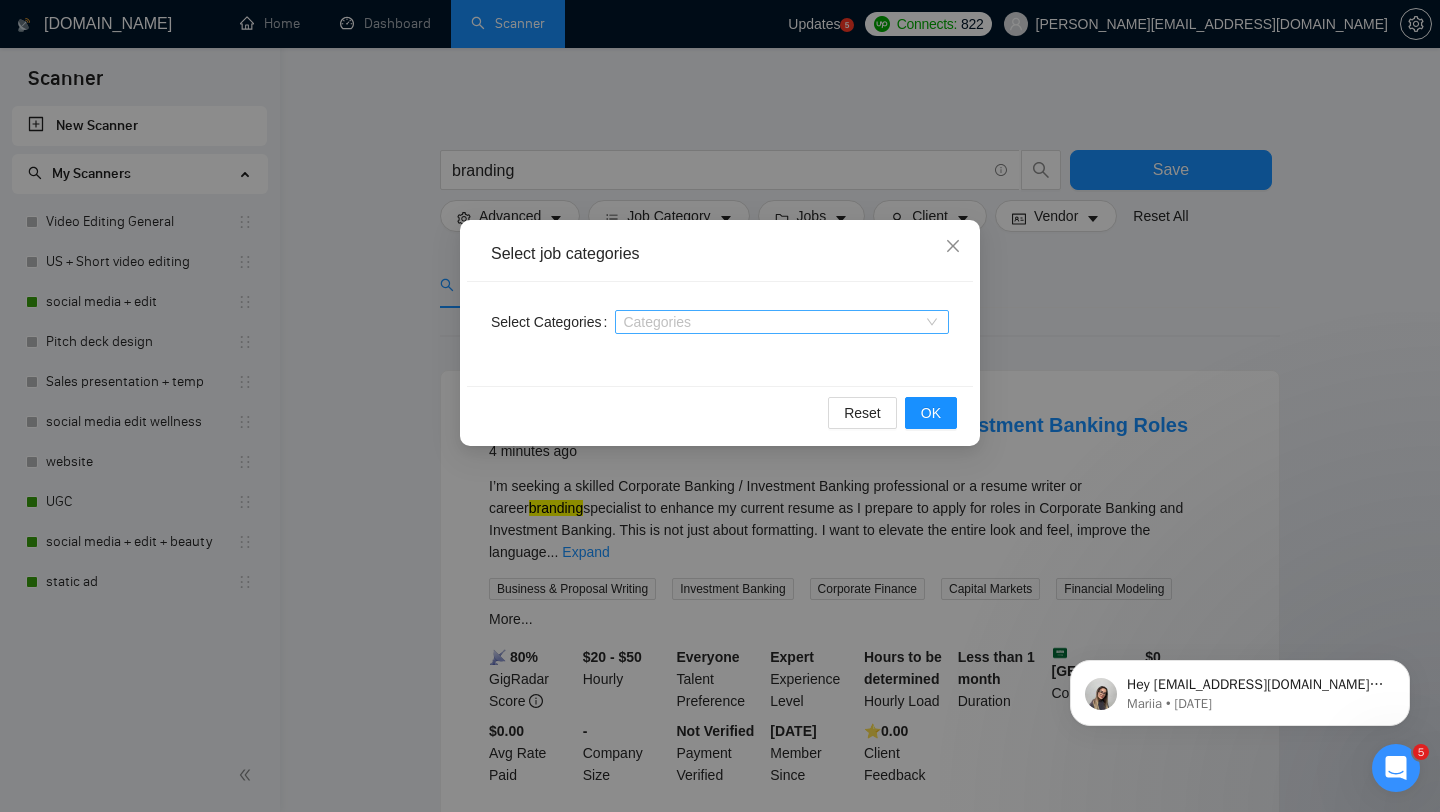 click at bounding box center [772, 322] 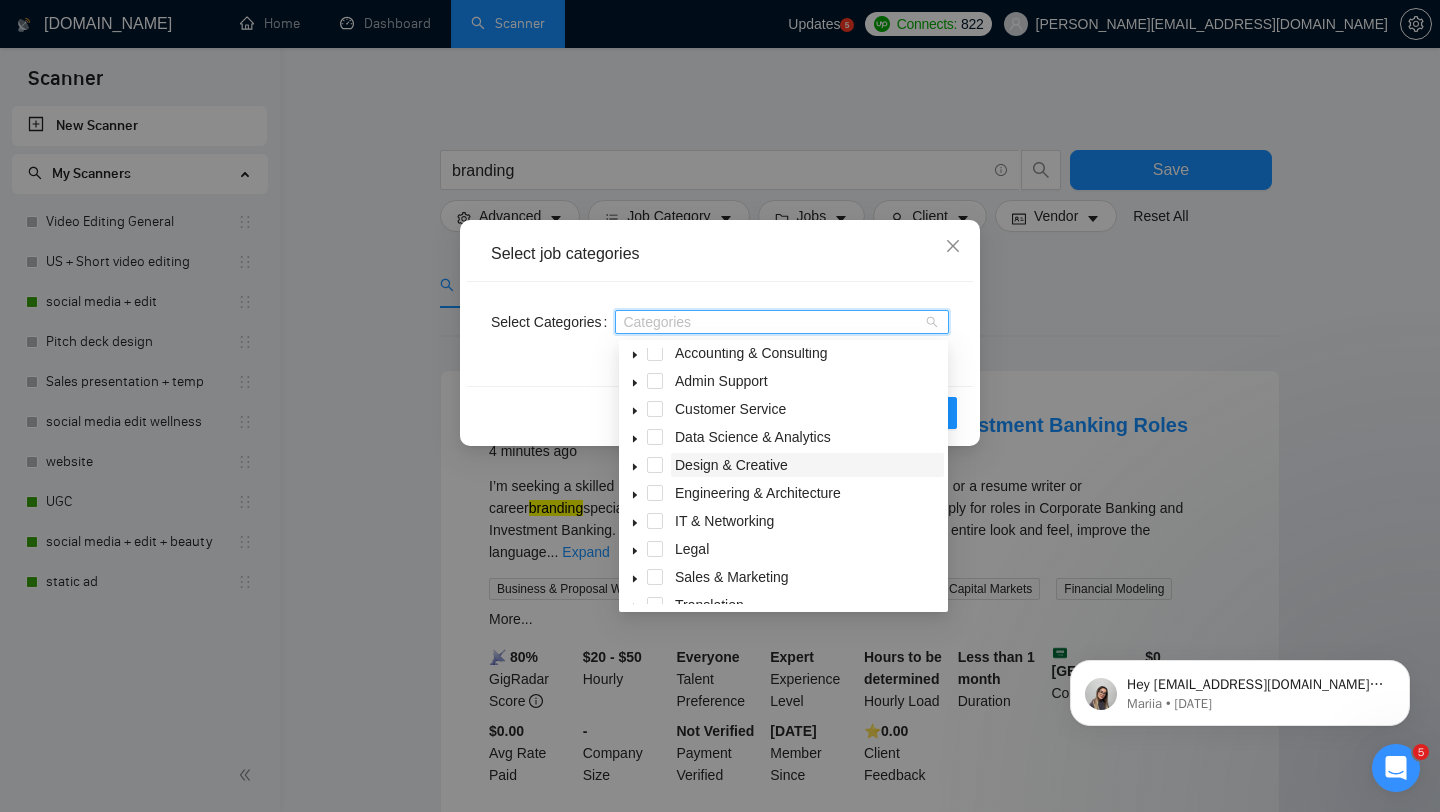 scroll, scrollTop: 0, scrollLeft: 0, axis: both 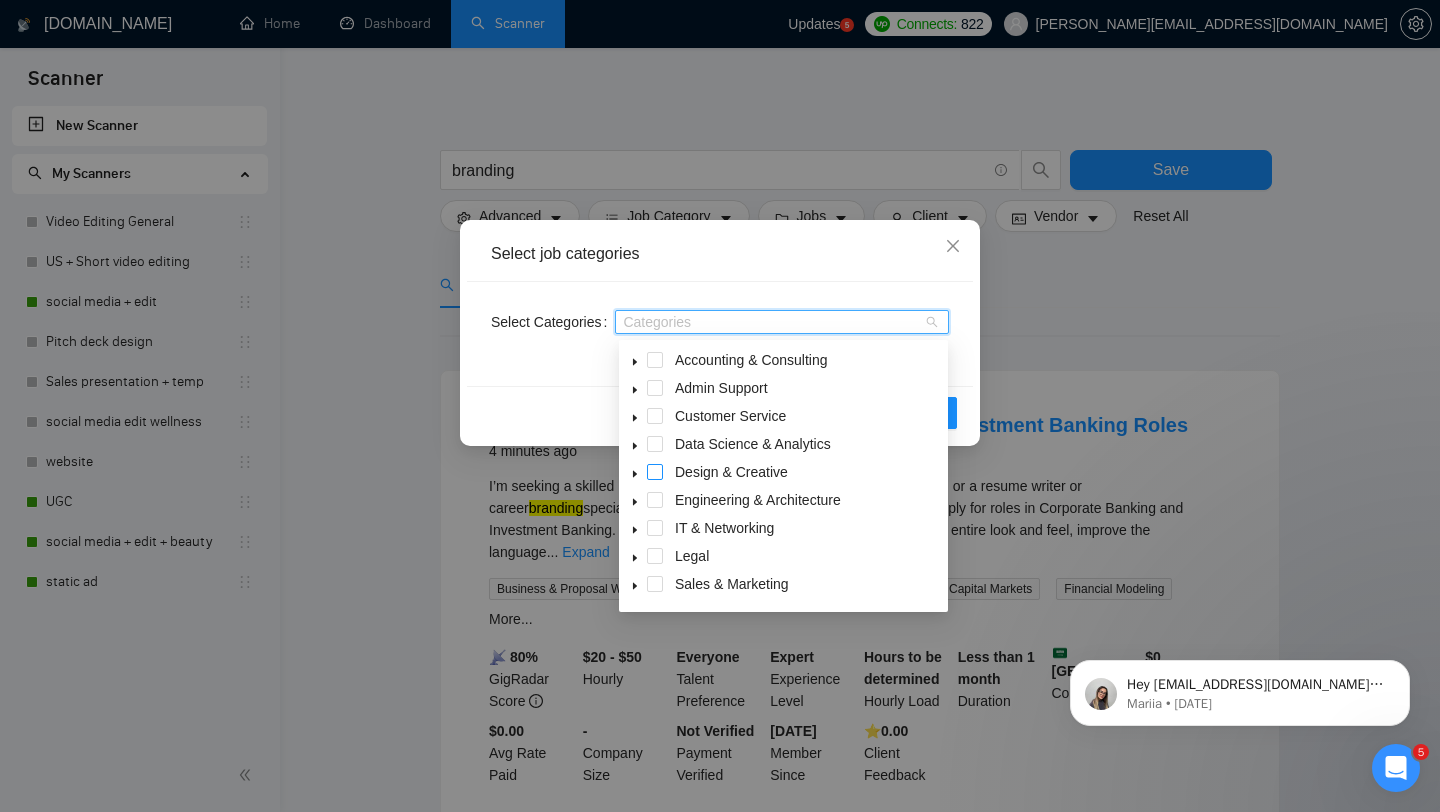 click at bounding box center (655, 472) 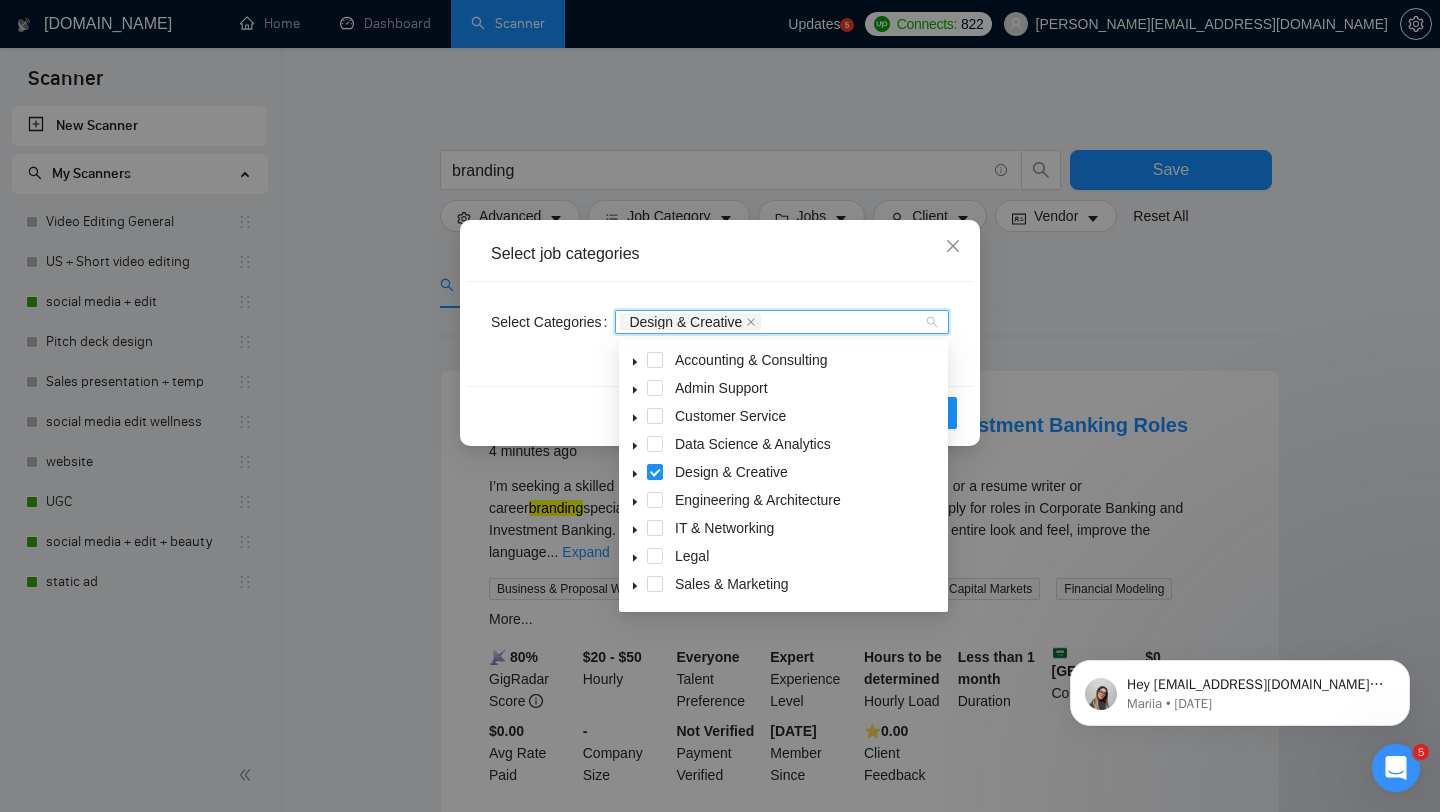 click 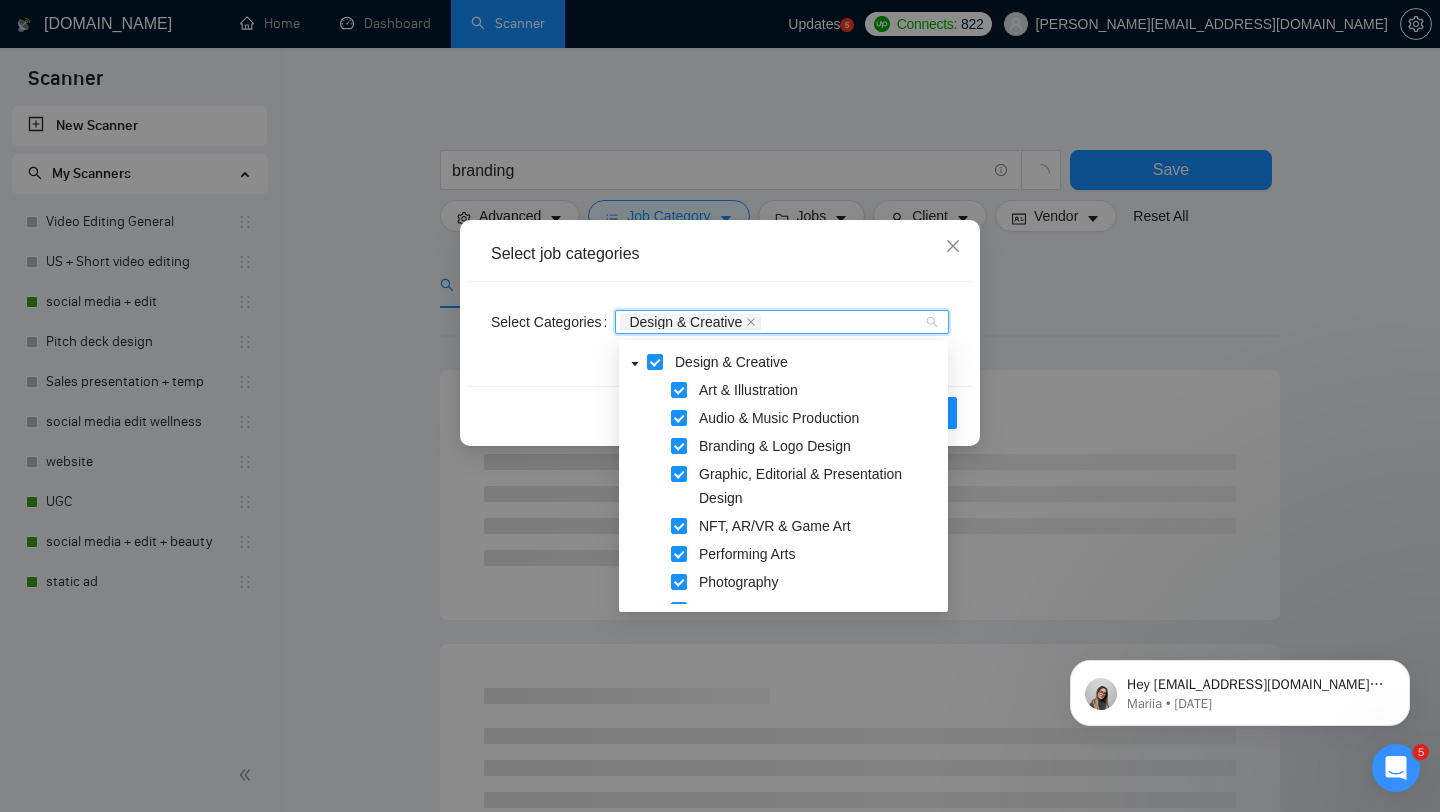 scroll, scrollTop: 115, scrollLeft: 0, axis: vertical 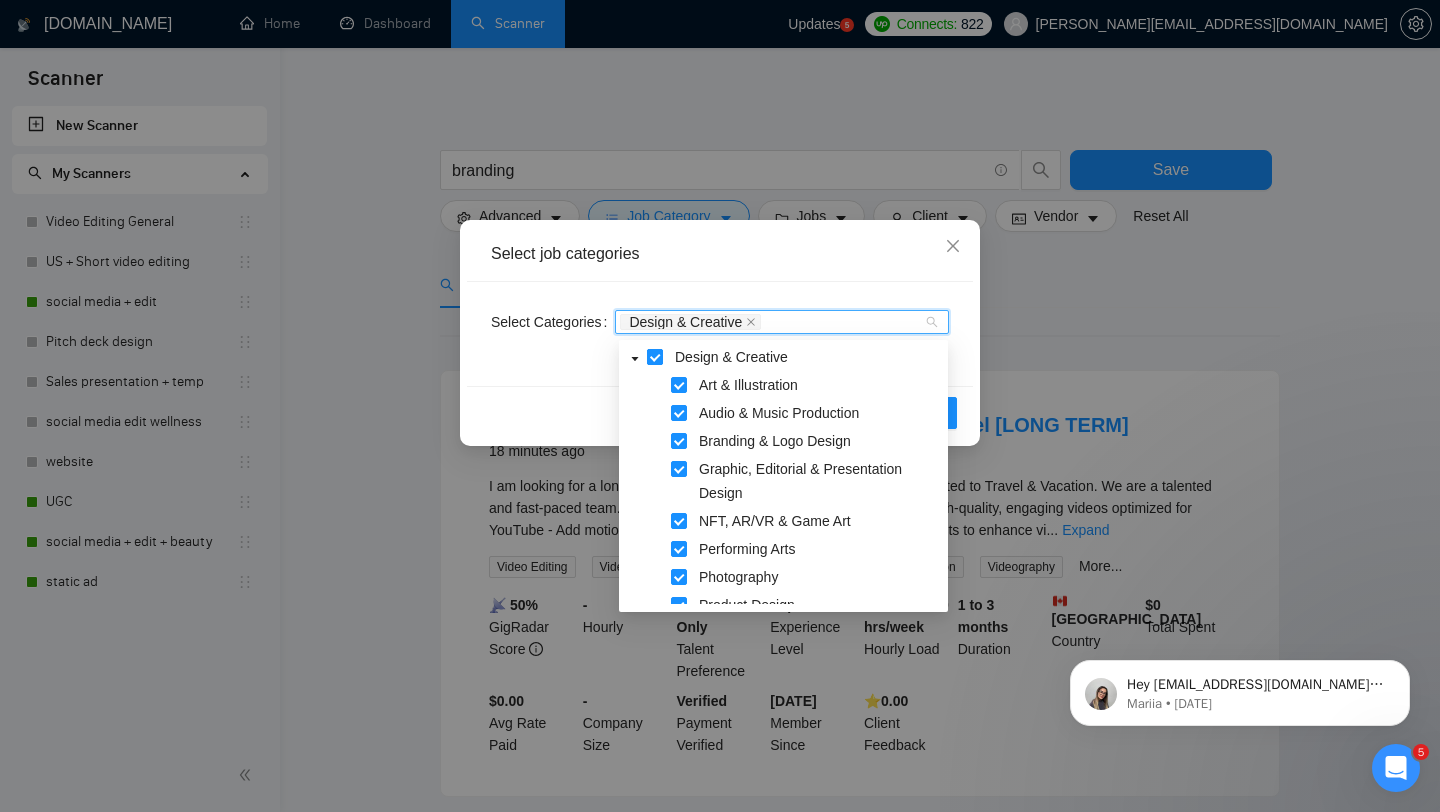 click at bounding box center [655, 357] 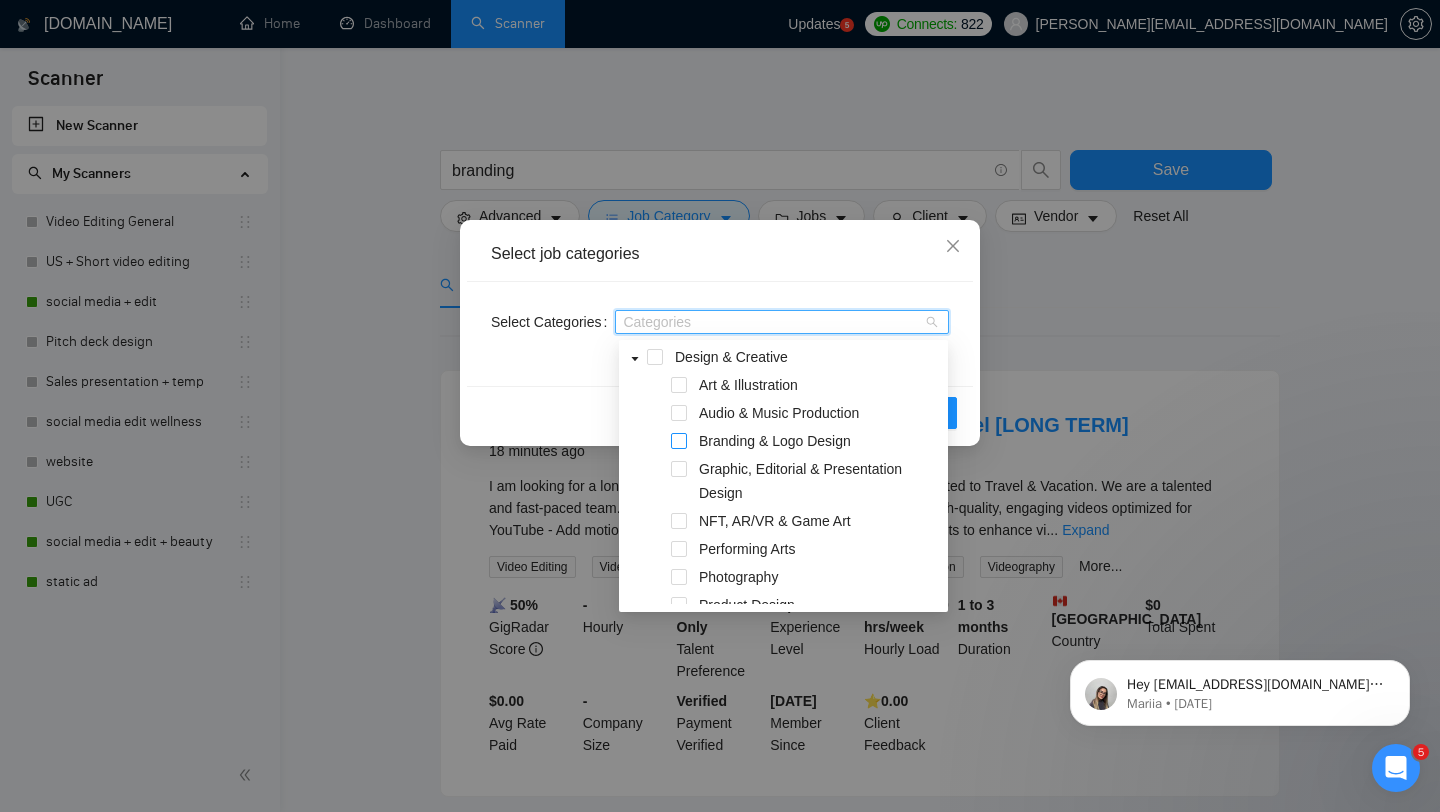 click at bounding box center (679, 441) 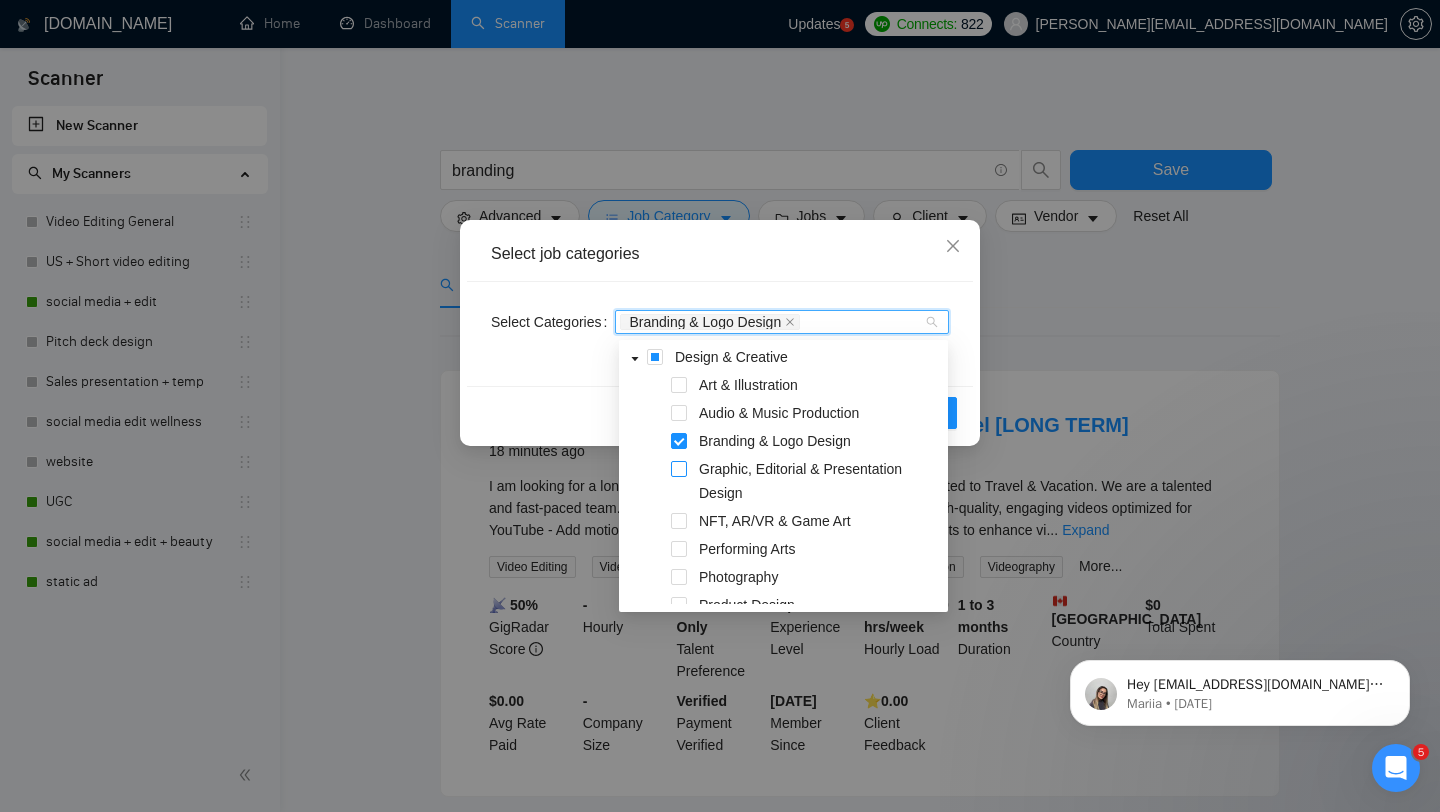 click at bounding box center [679, 469] 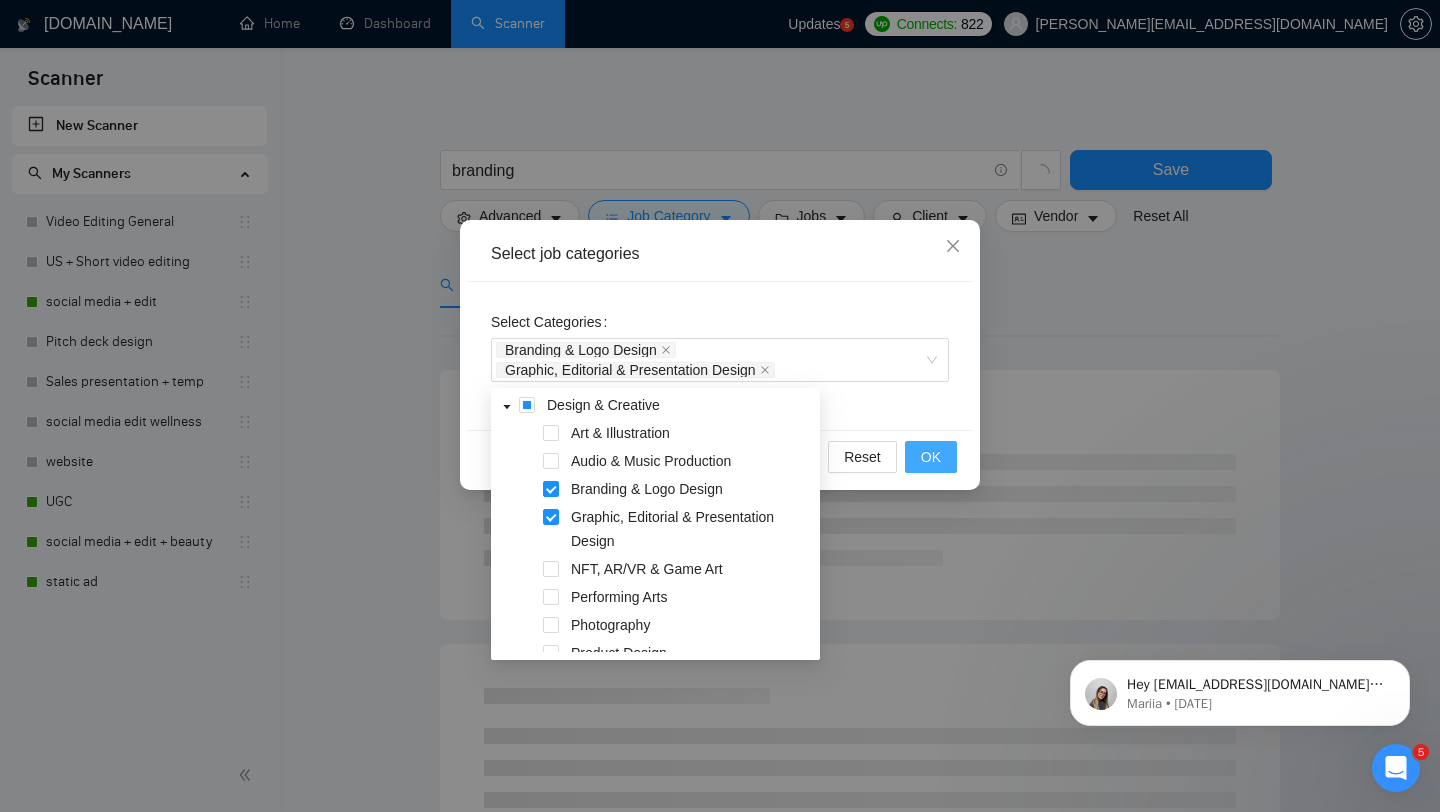 click on "OK" at bounding box center (931, 457) 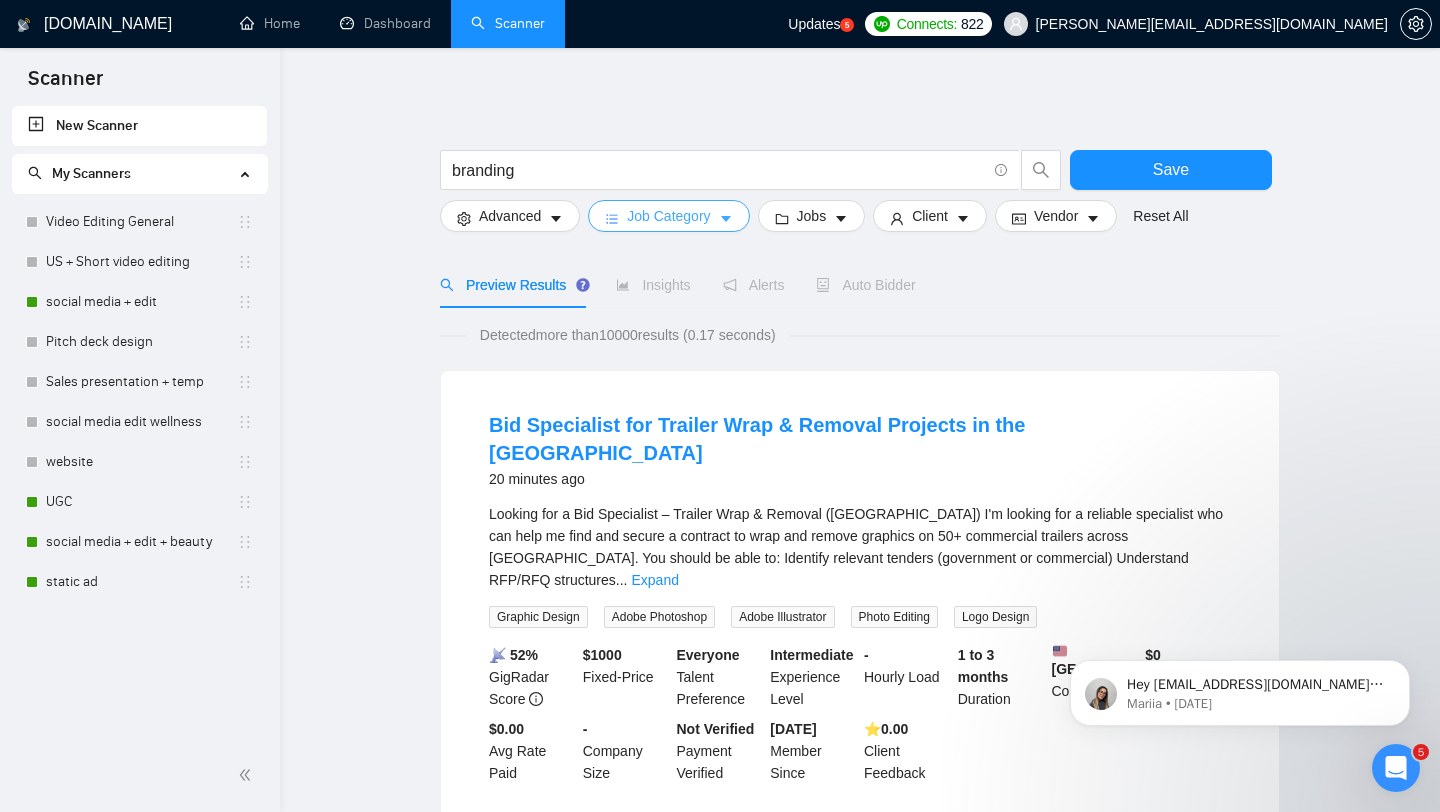 click on "Job Category" at bounding box center [668, 216] 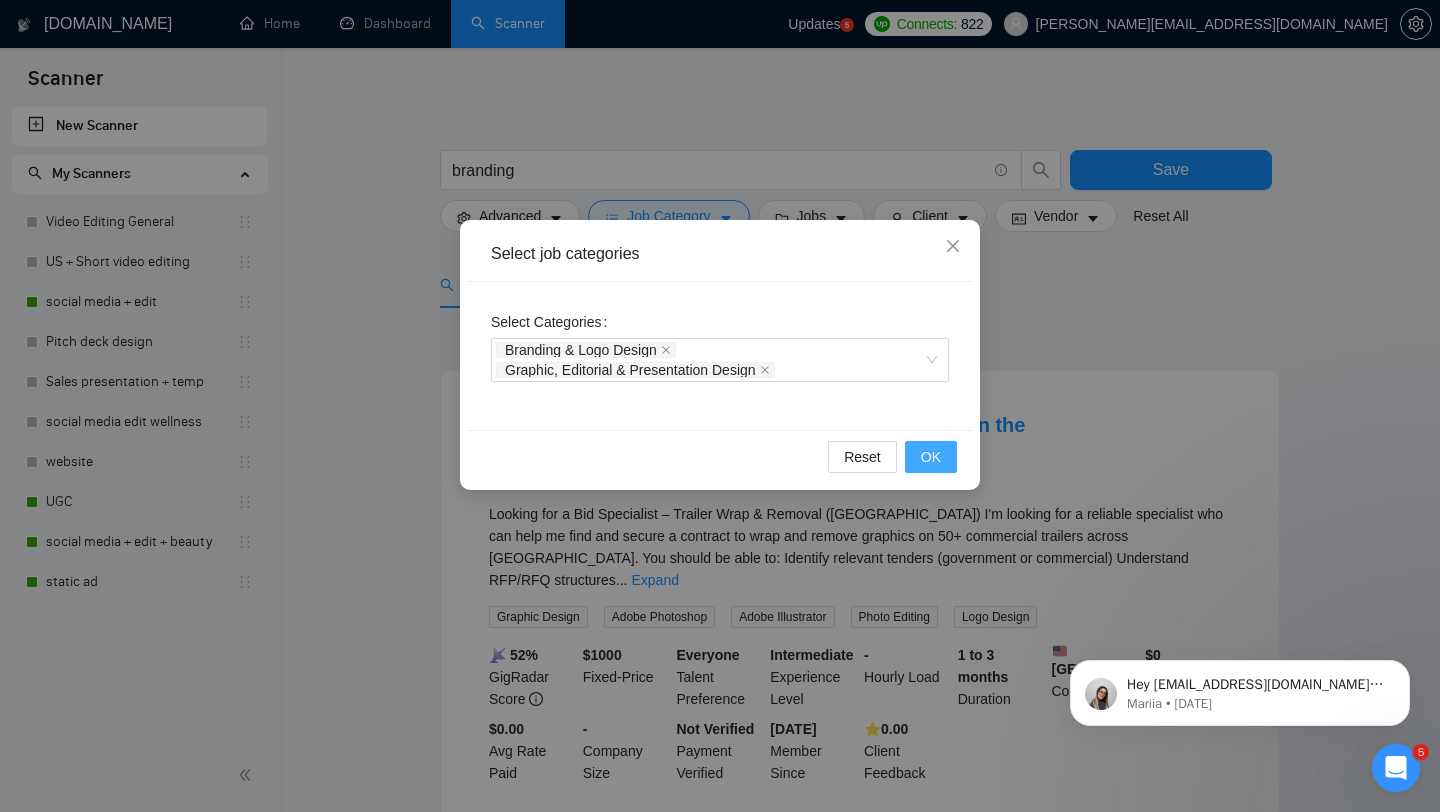 click on "OK" at bounding box center [931, 457] 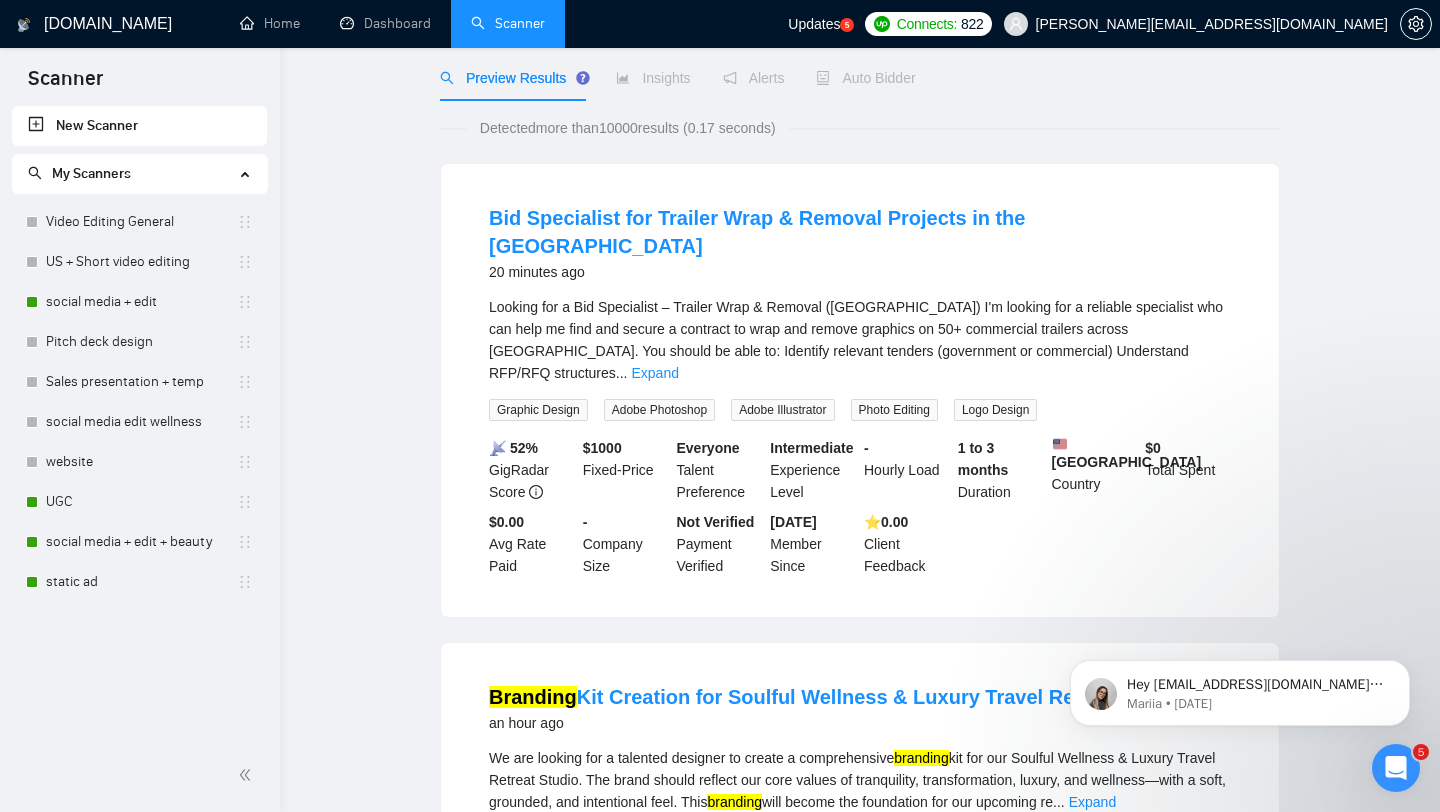 scroll, scrollTop: 0, scrollLeft: 0, axis: both 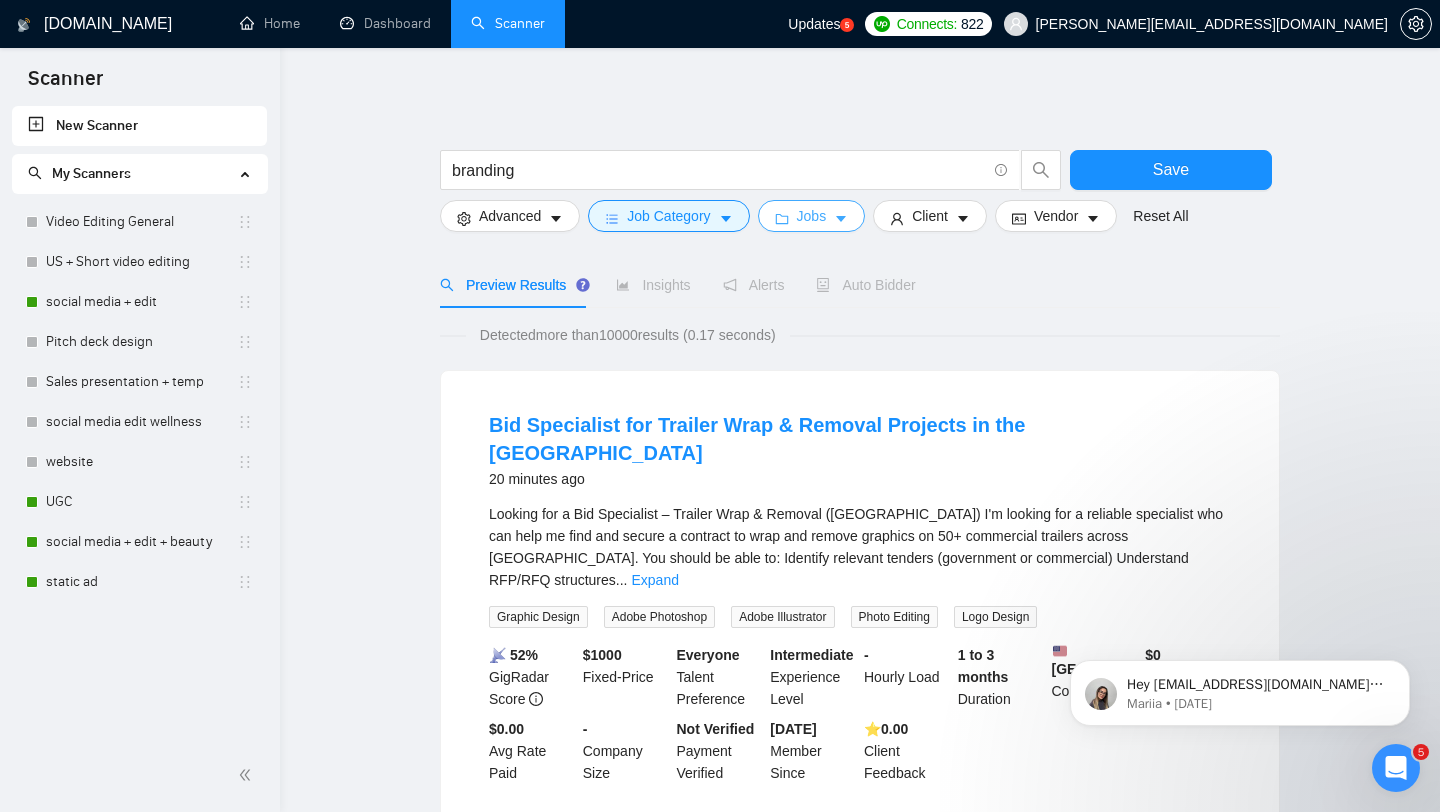 click on "Jobs" at bounding box center (812, 216) 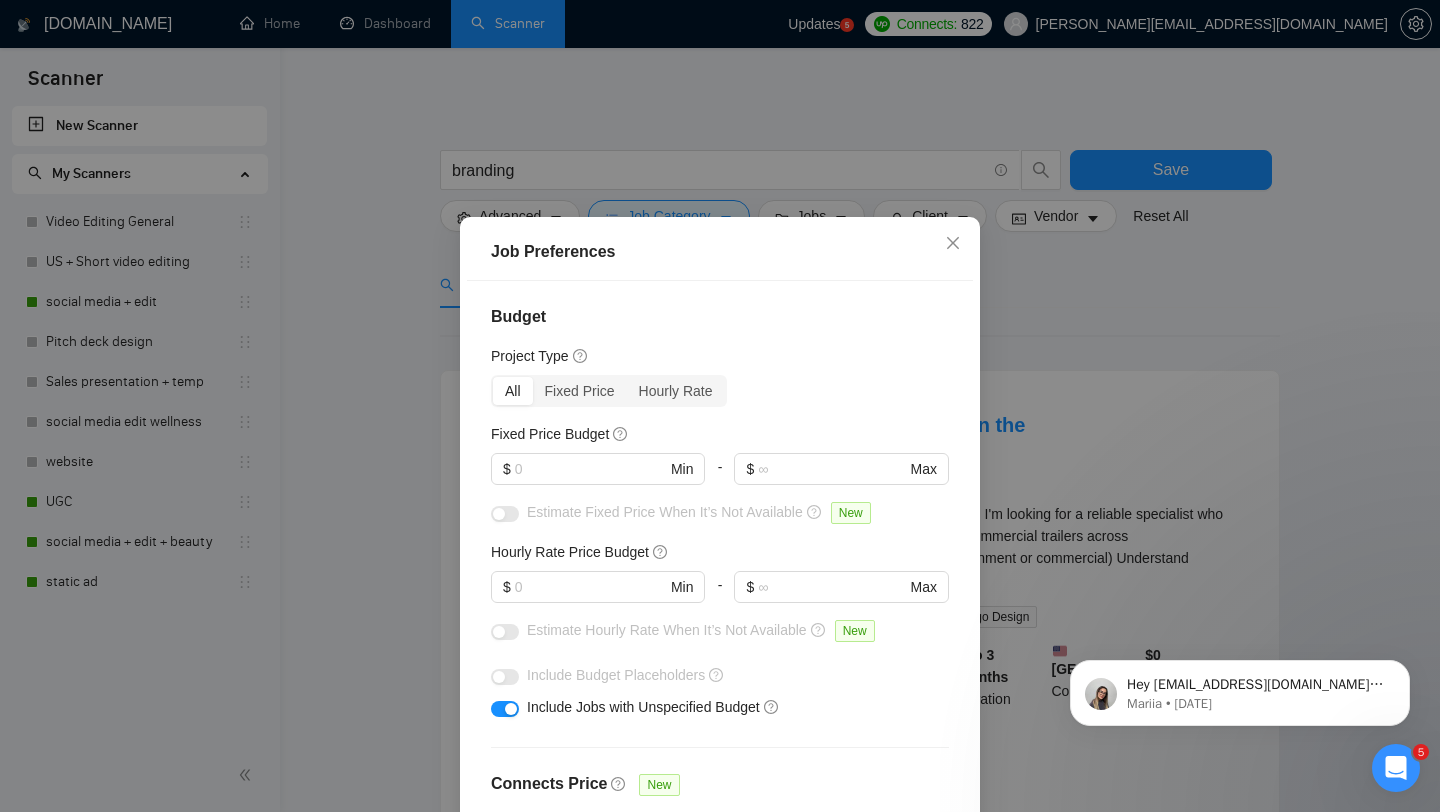 scroll, scrollTop: 125, scrollLeft: 0, axis: vertical 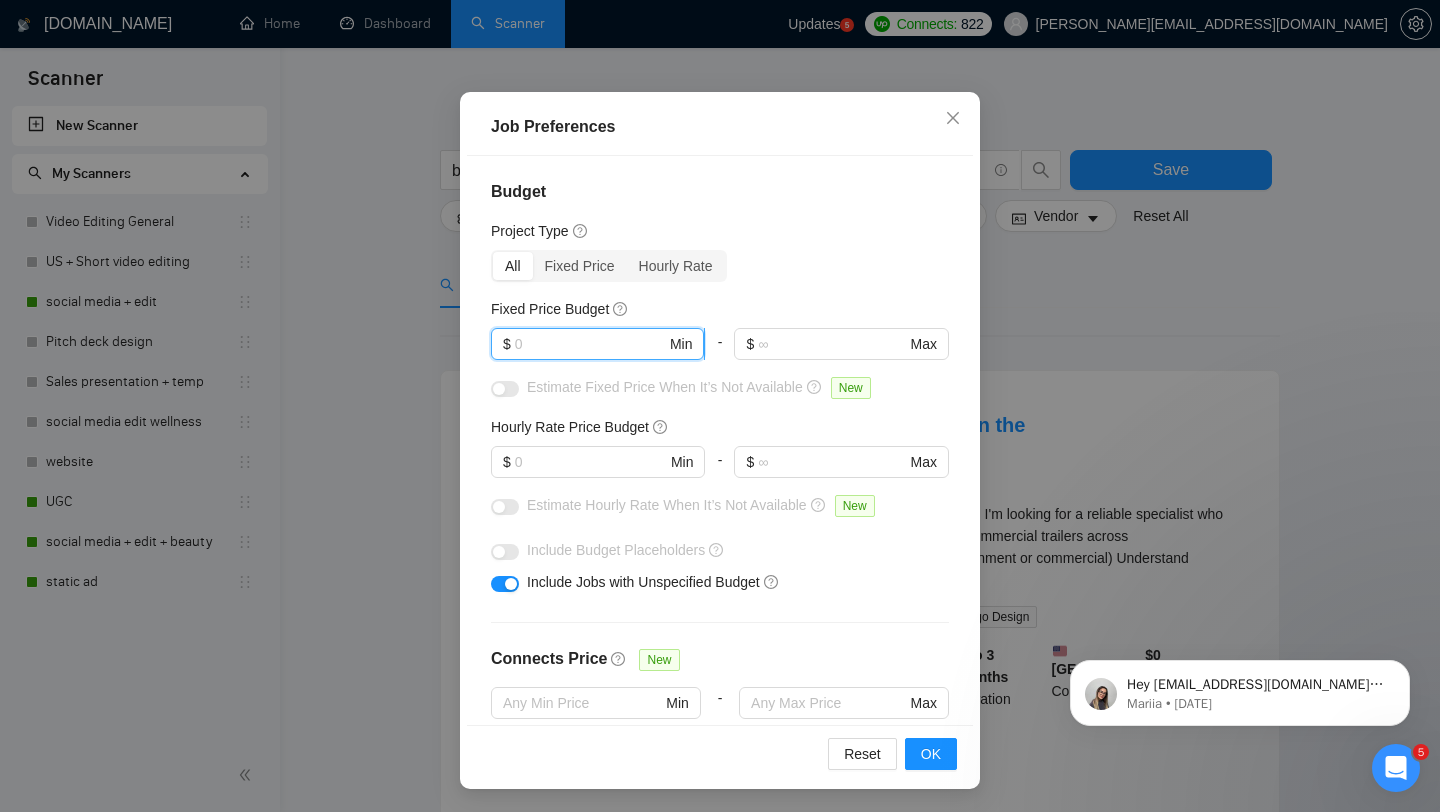 click at bounding box center [590, 344] 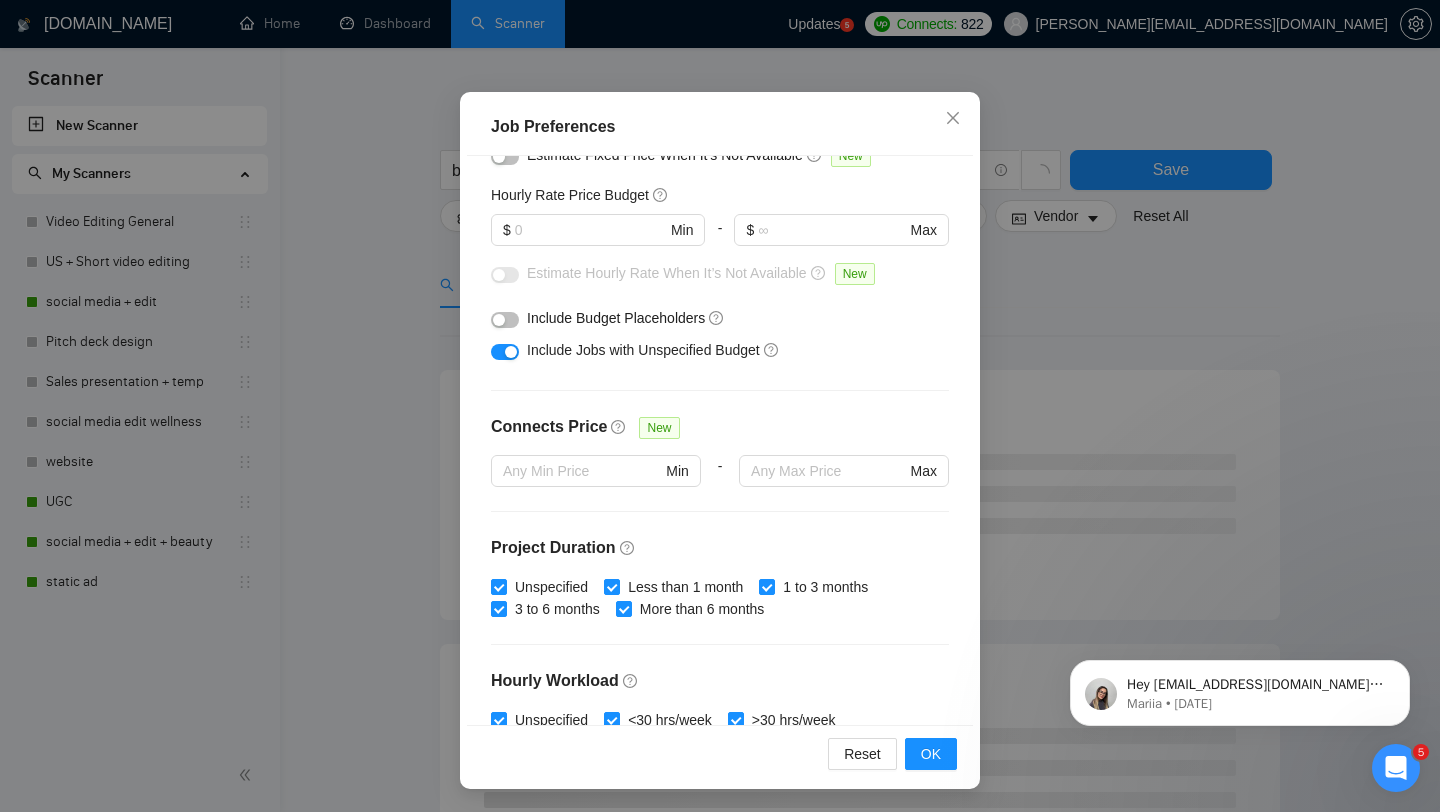 scroll, scrollTop: 238, scrollLeft: 0, axis: vertical 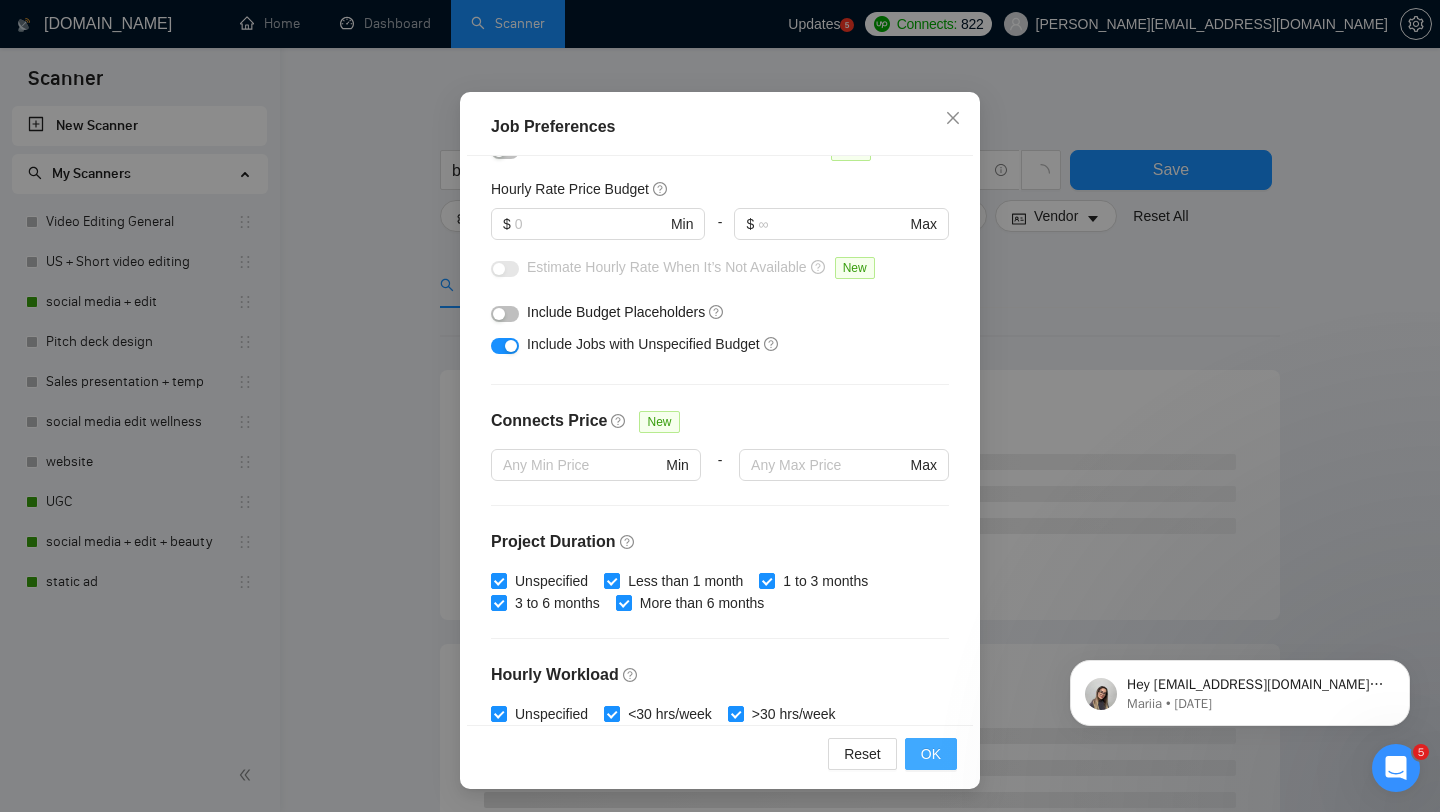 type on "900" 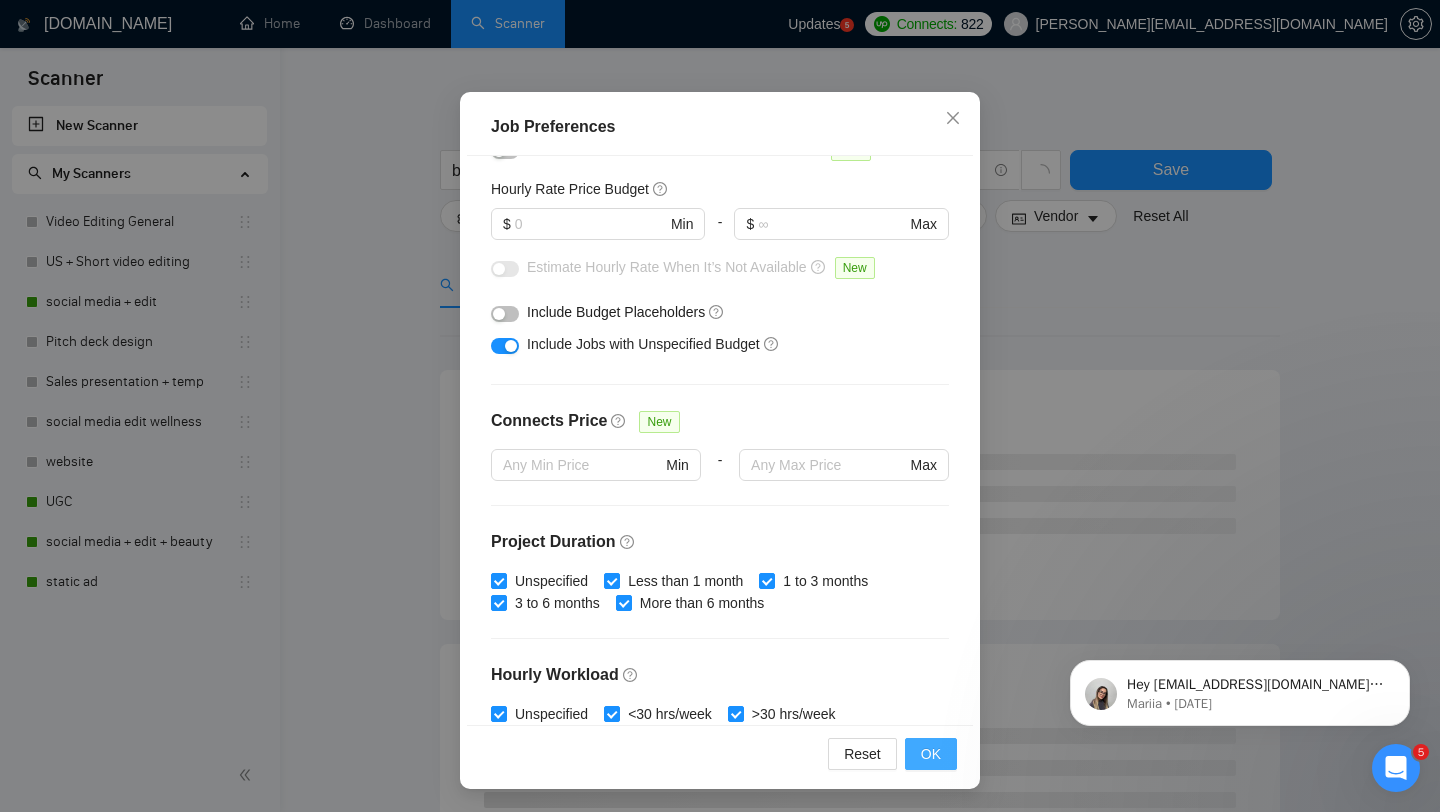 click on "OK" at bounding box center [931, 754] 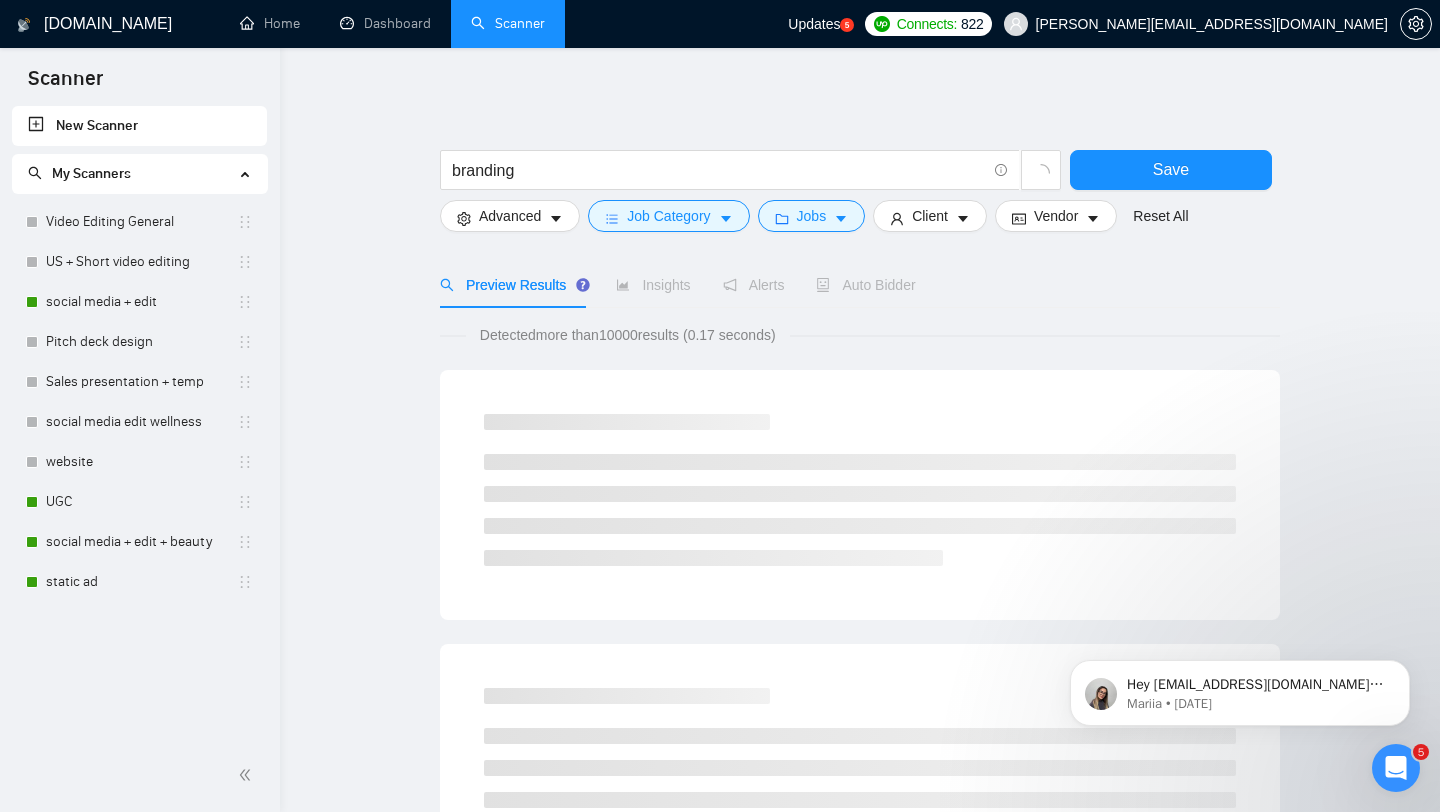 scroll, scrollTop: 28, scrollLeft: 0, axis: vertical 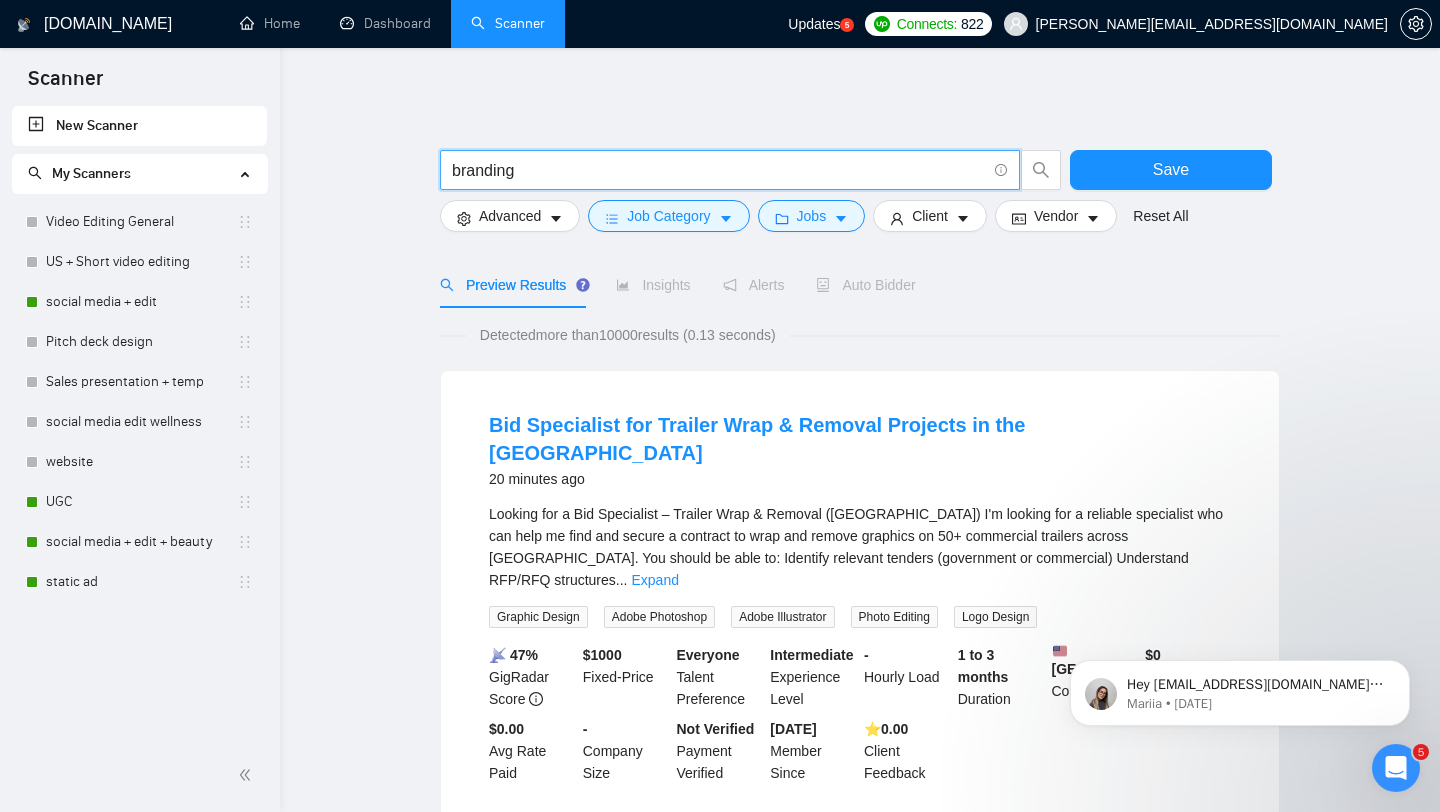 click on "branding" at bounding box center (719, 170) 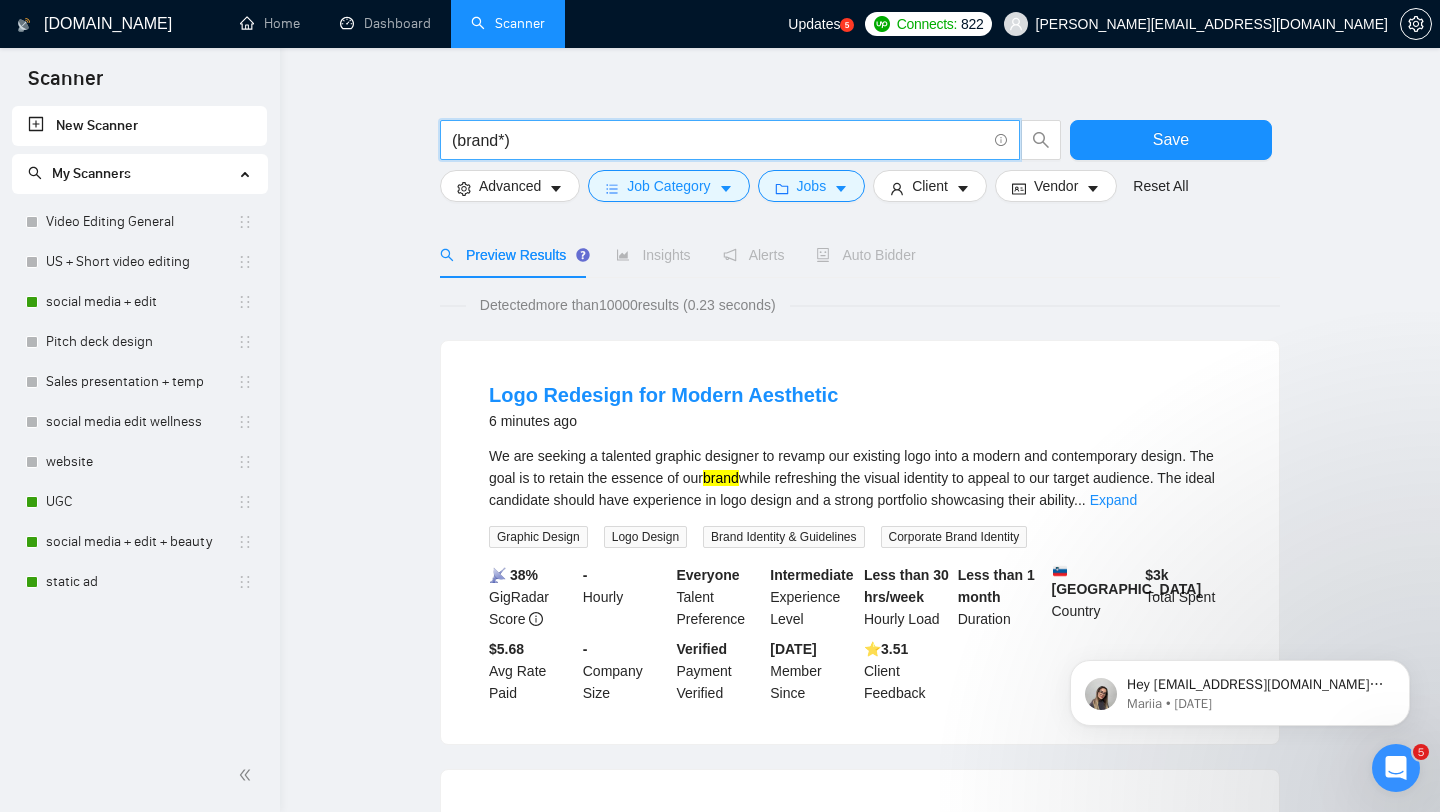 scroll, scrollTop: 34, scrollLeft: 0, axis: vertical 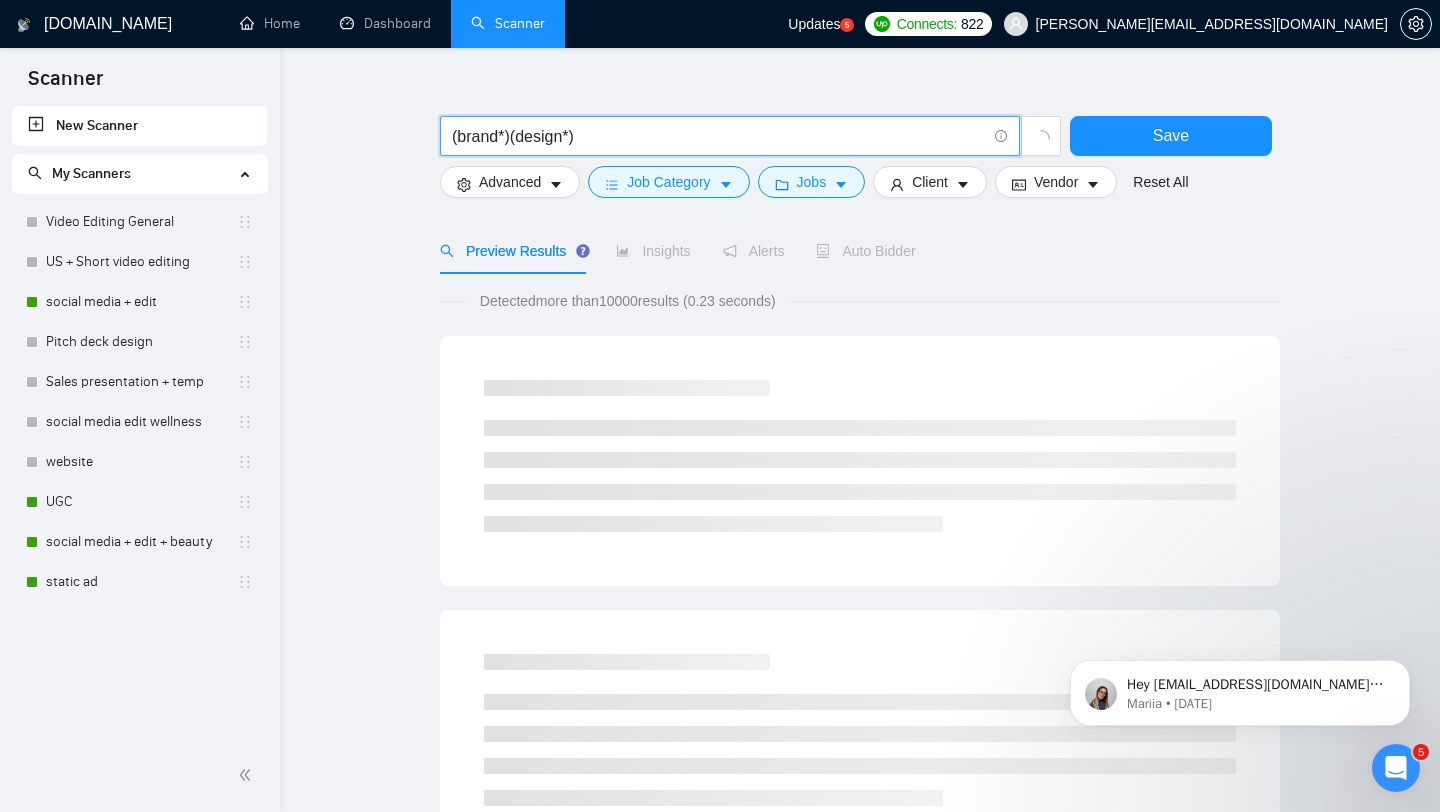 click on "(brand*)(design*)" at bounding box center [719, 136] 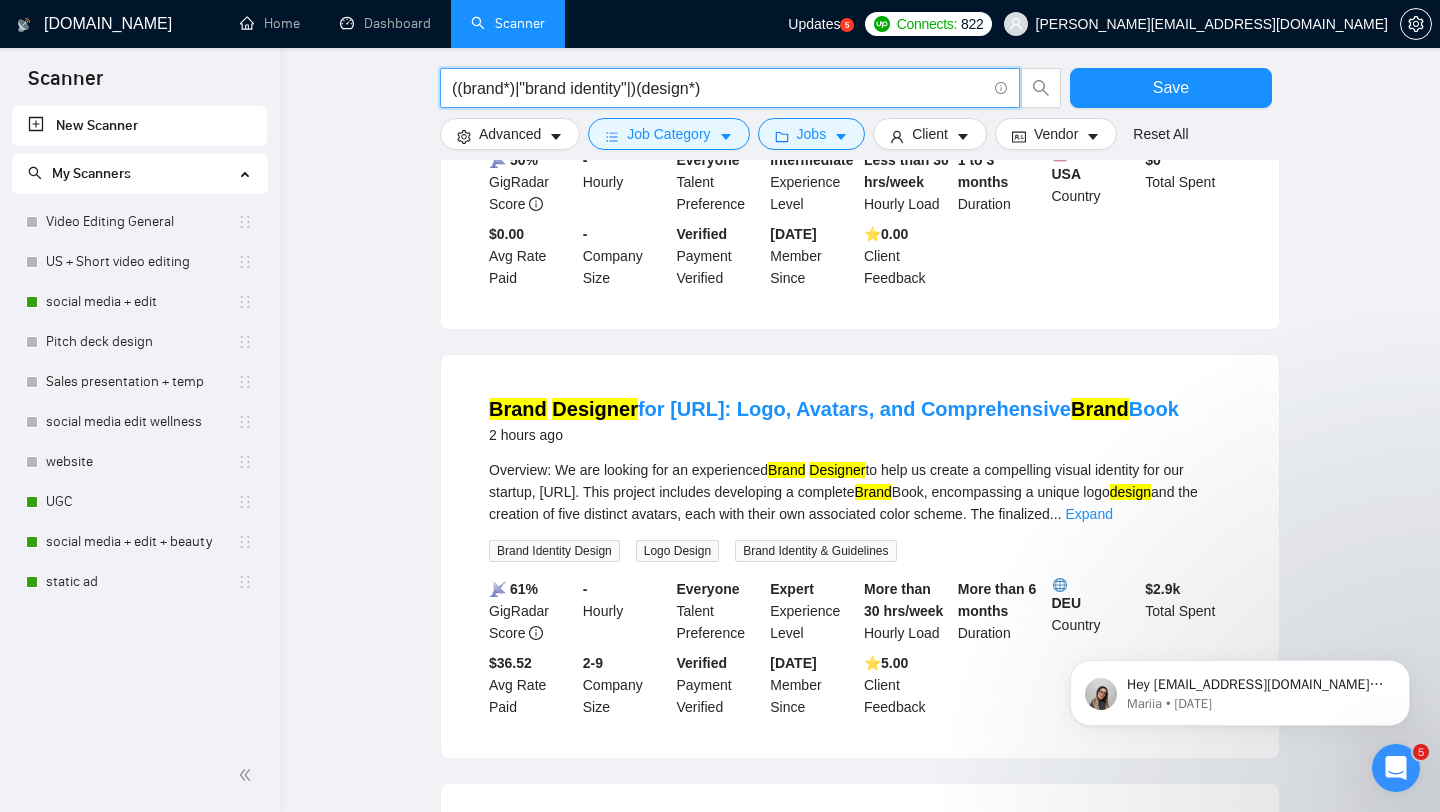 scroll, scrollTop: 1289, scrollLeft: 0, axis: vertical 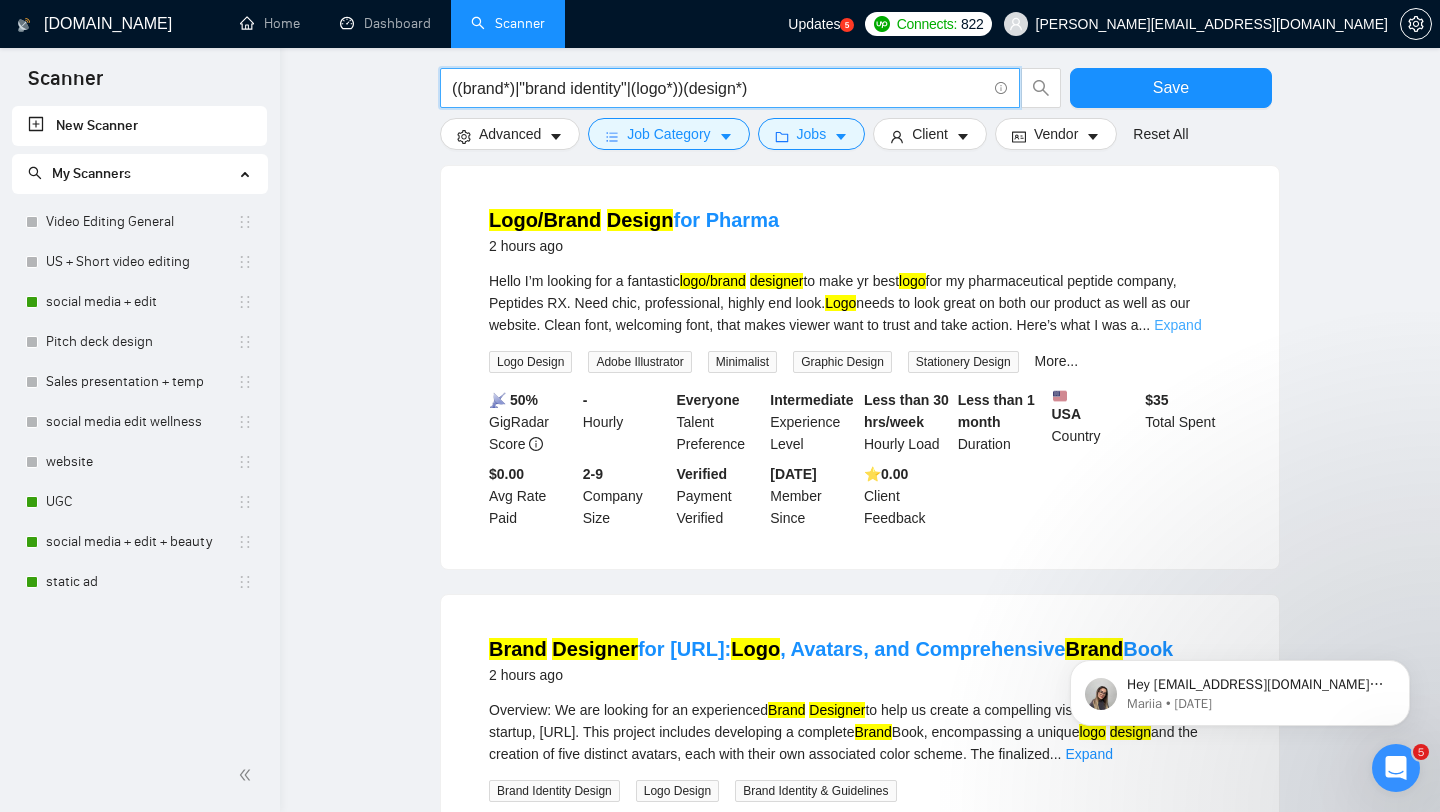 type on "((brand*)|"brand identity"|(logo*))(design*)" 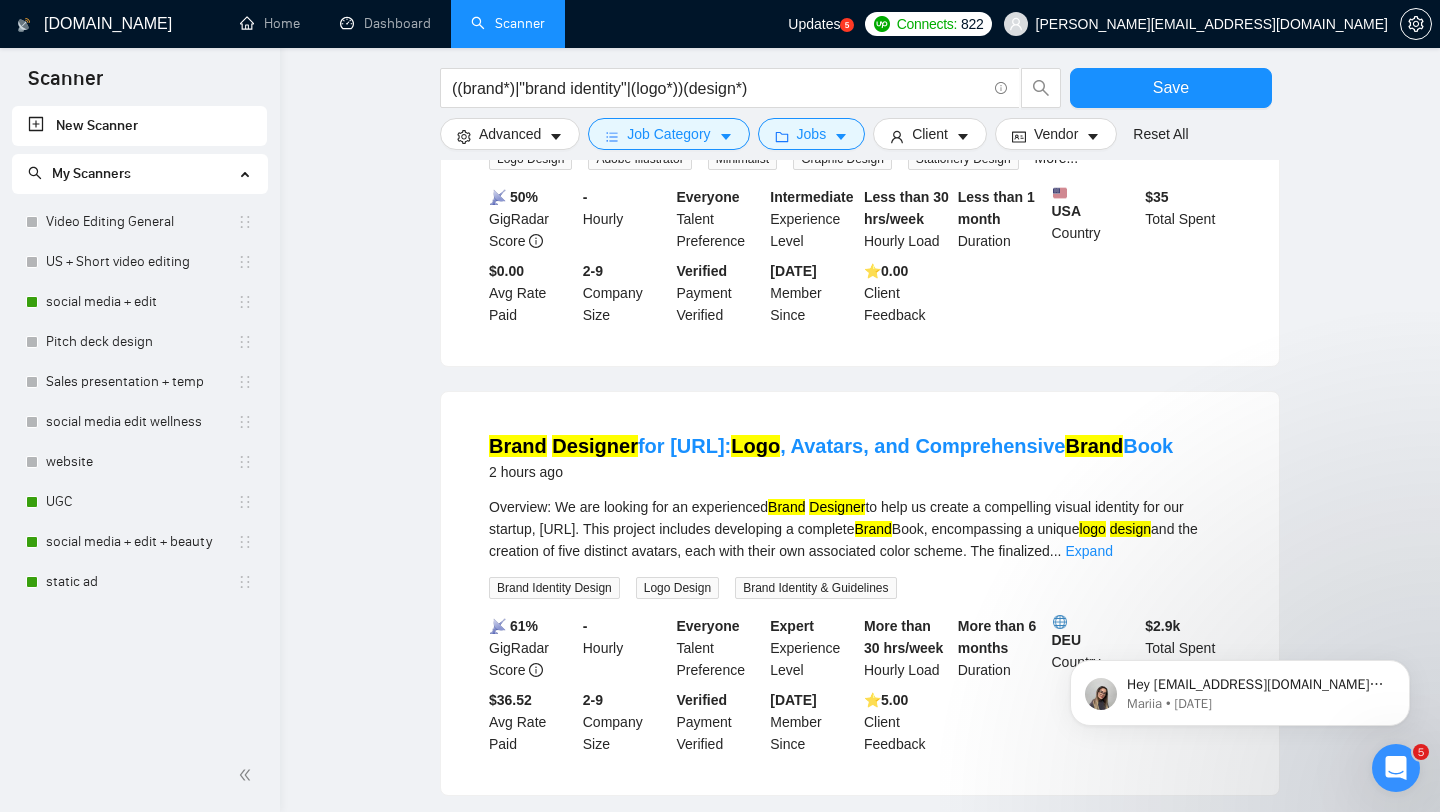 scroll, scrollTop: 1900, scrollLeft: 0, axis: vertical 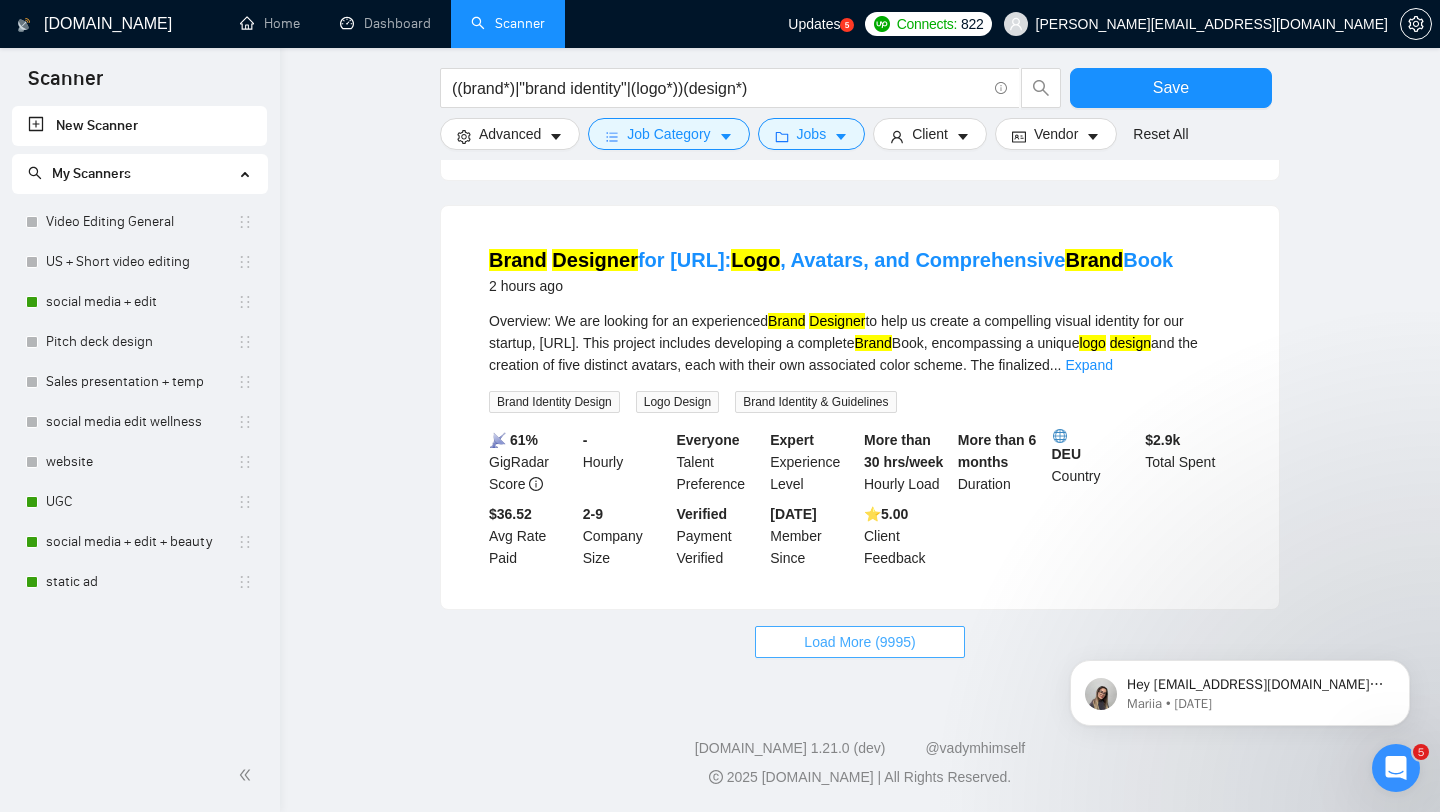 click on "Load More (9995)" at bounding box center (859, 642) 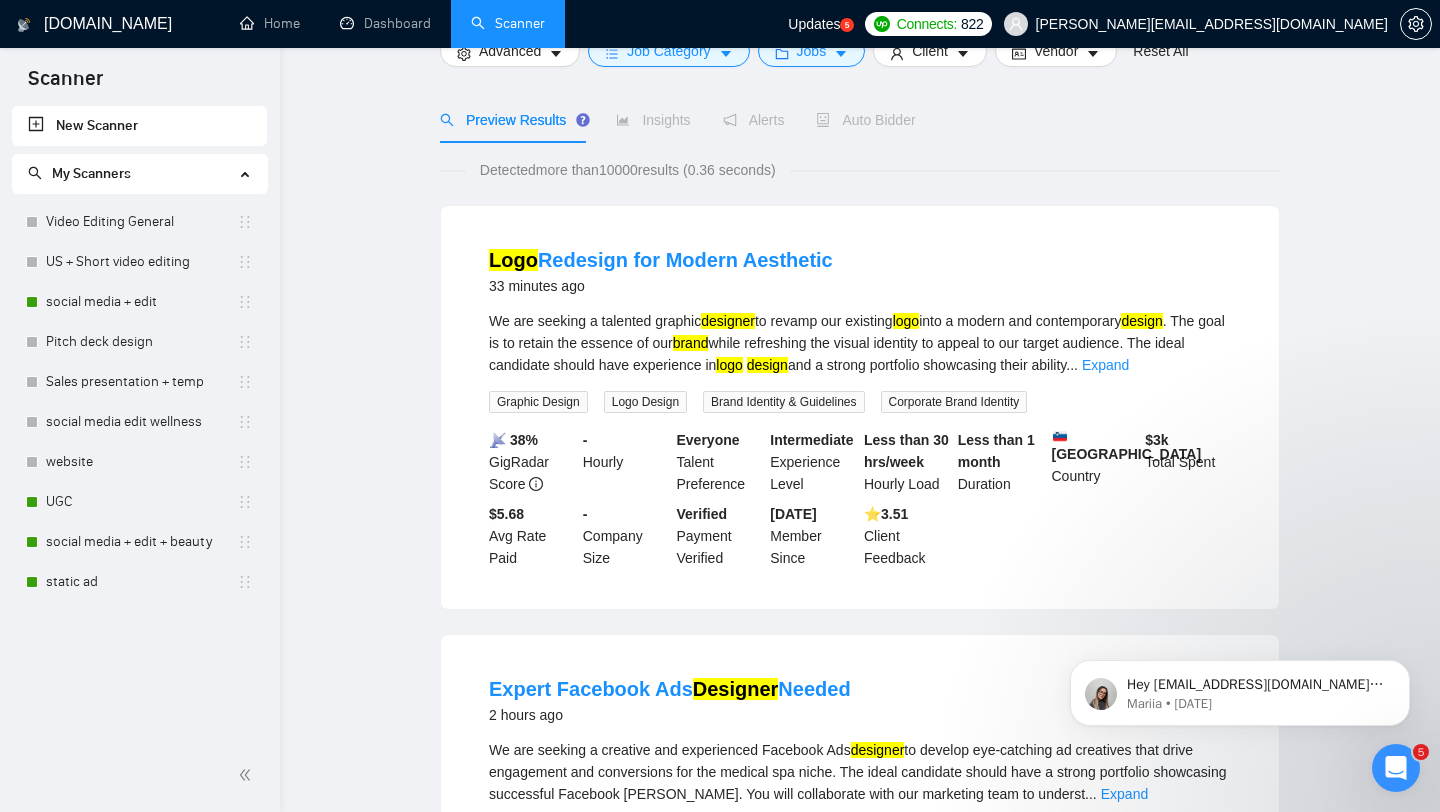 scroll, scrollTop: 0, scrollLeft: 0, axis: both 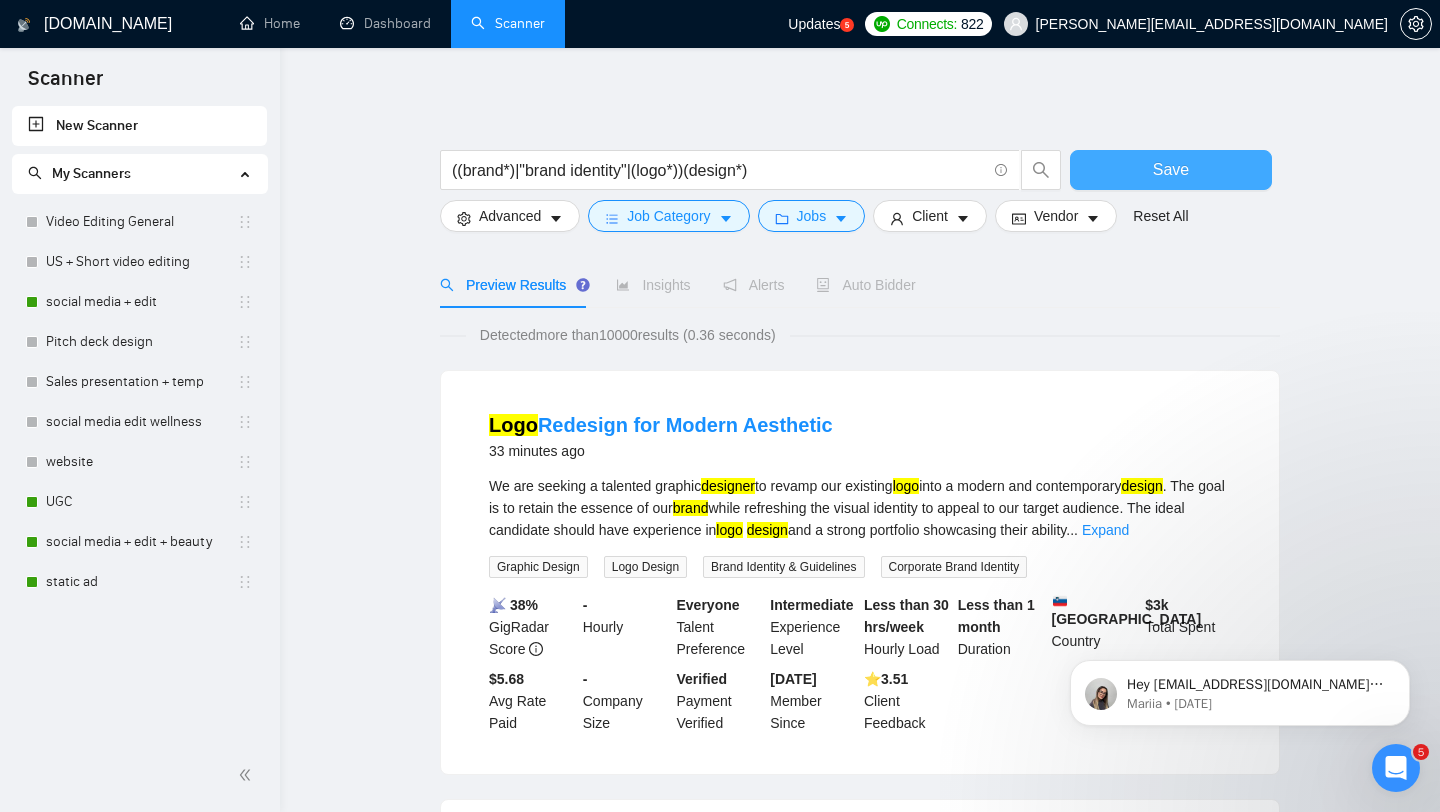 click on "Save" at bounding box center (1171, 170) 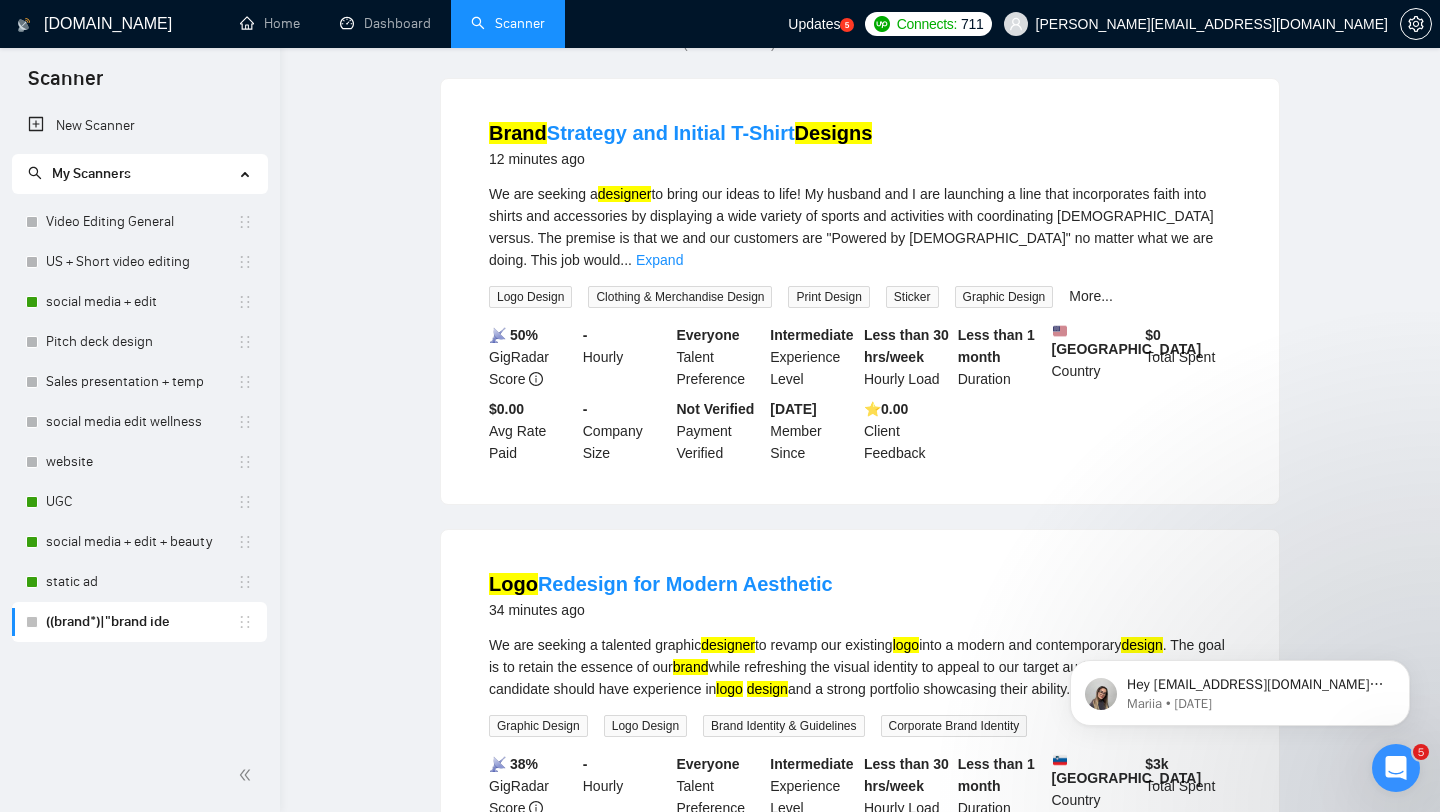 scroll, scrollTop: 0, scrollLeft: 0, axis: both 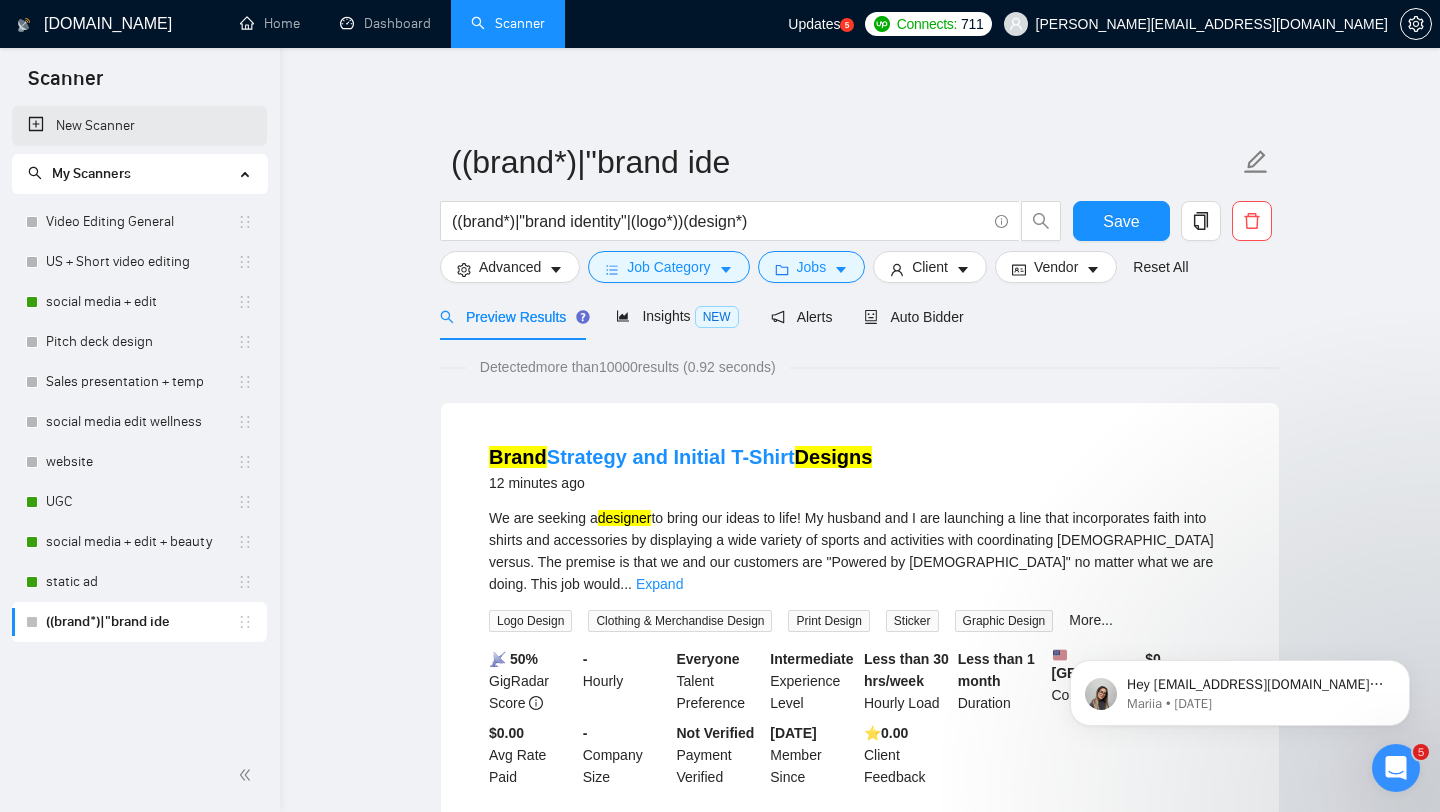 click on "New Scanner" at bounding box center (139, 126) 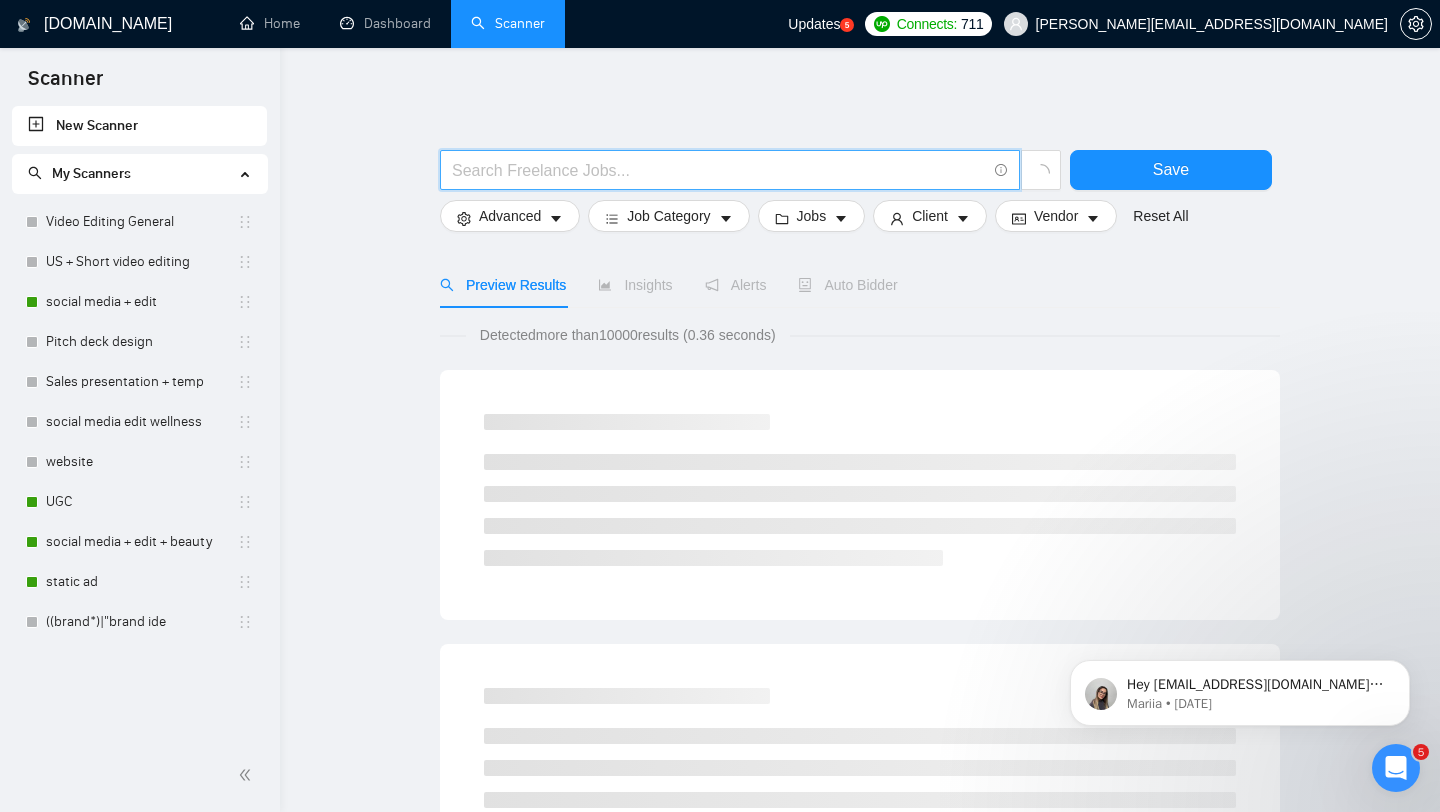 click at bounding box center (719, 170) 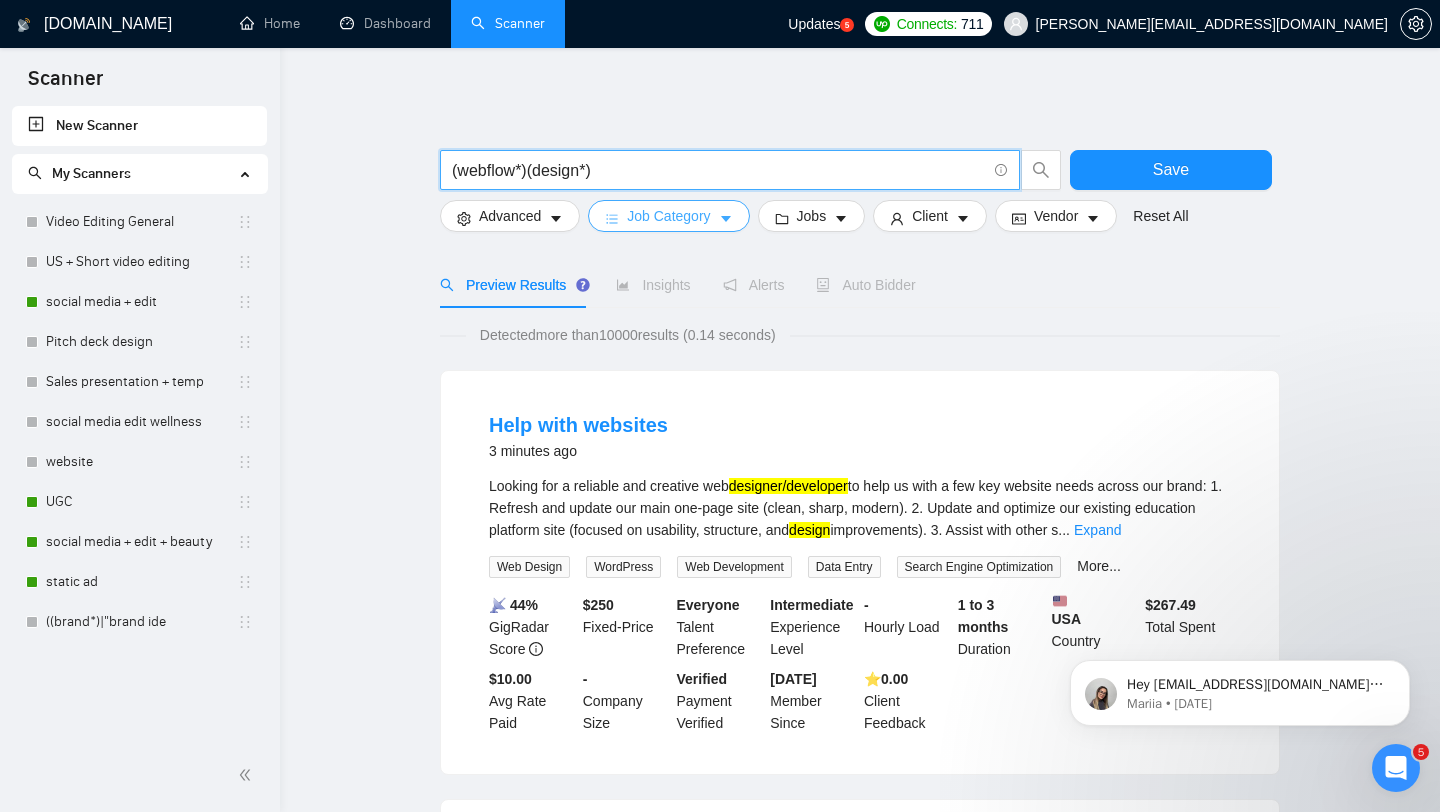 type on "(webflow*)(design*)" 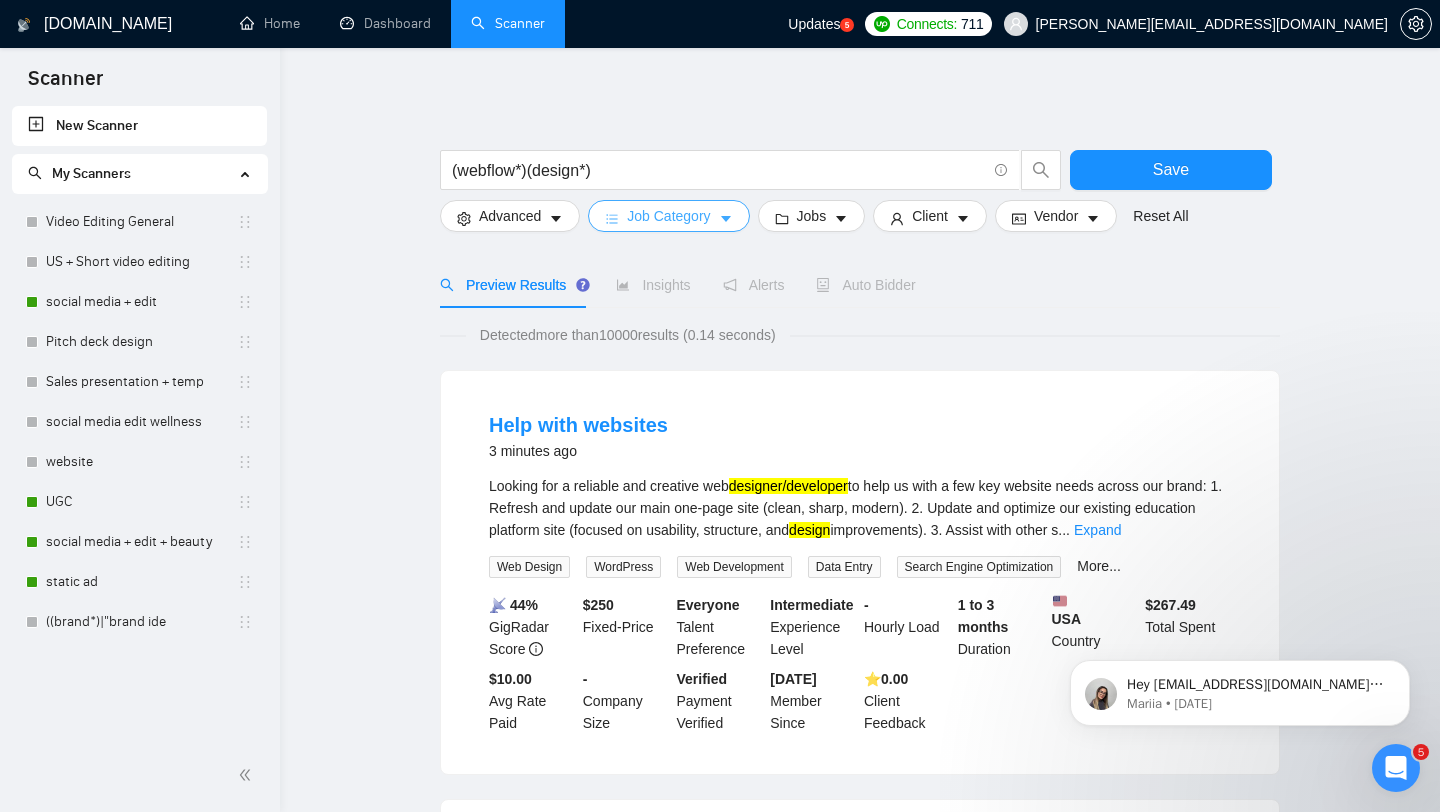 click on "Job Category" at bounding box center (668, 216) 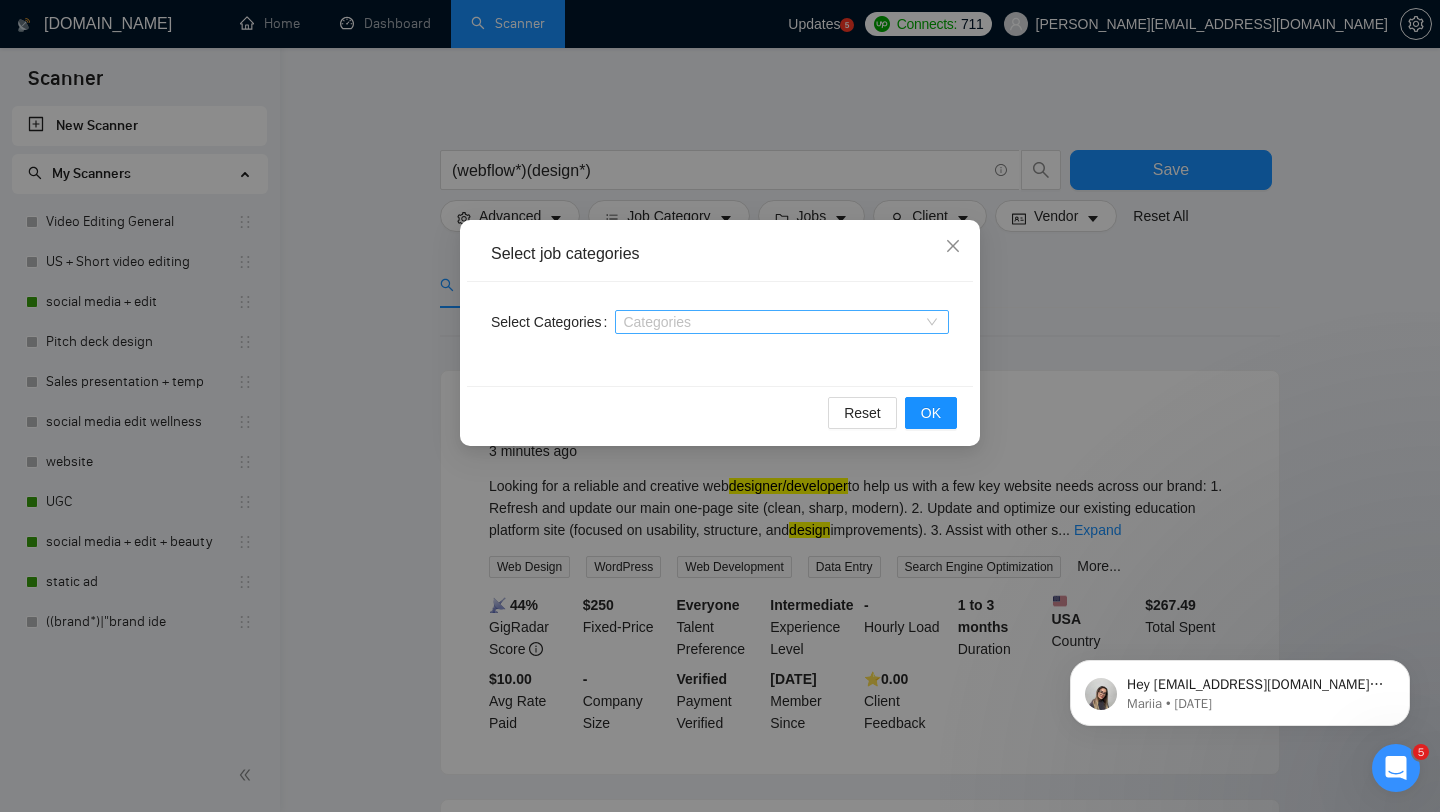 click at bounding box center [772, 322] 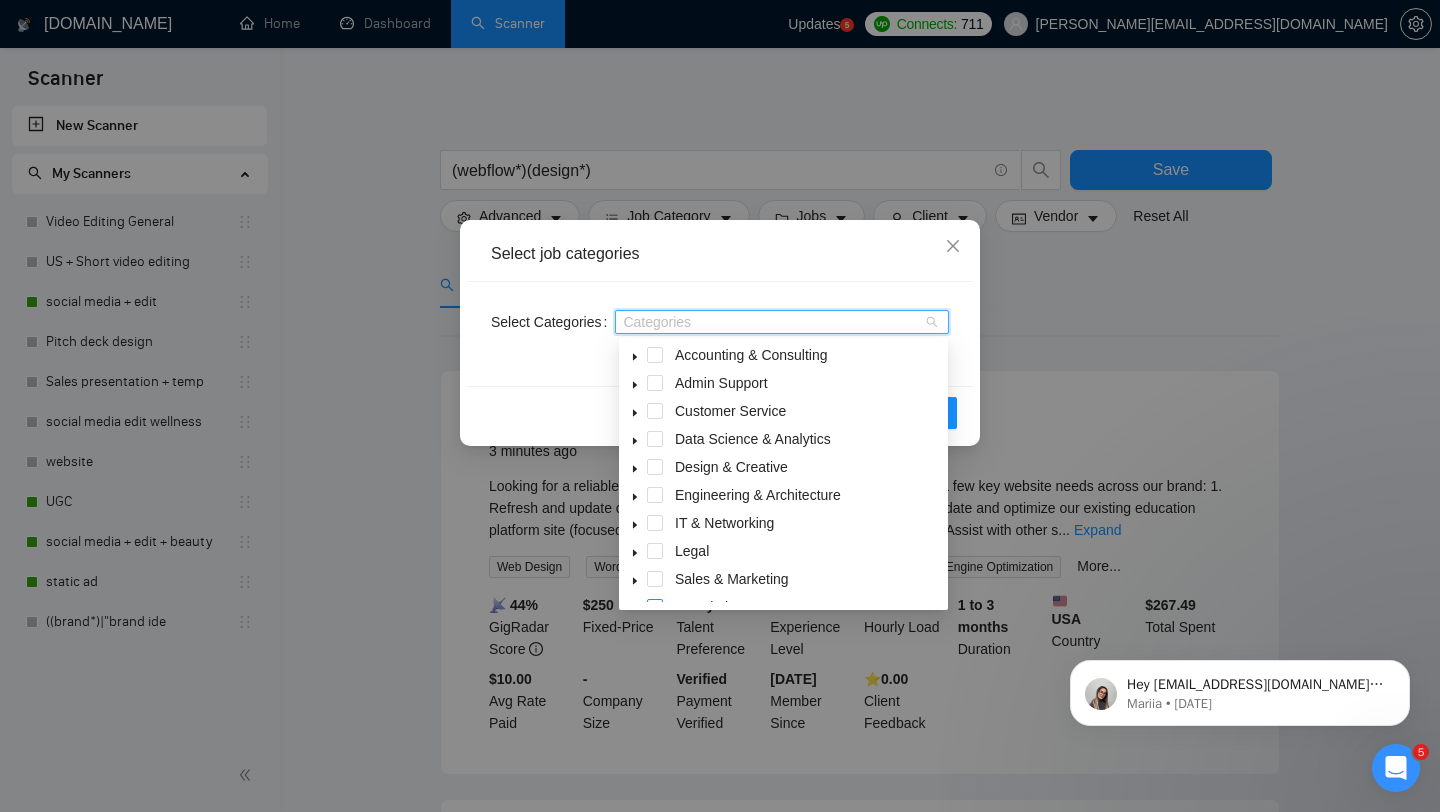 scroll, scrollTop: 0, scrollLeft: 0, axis: both 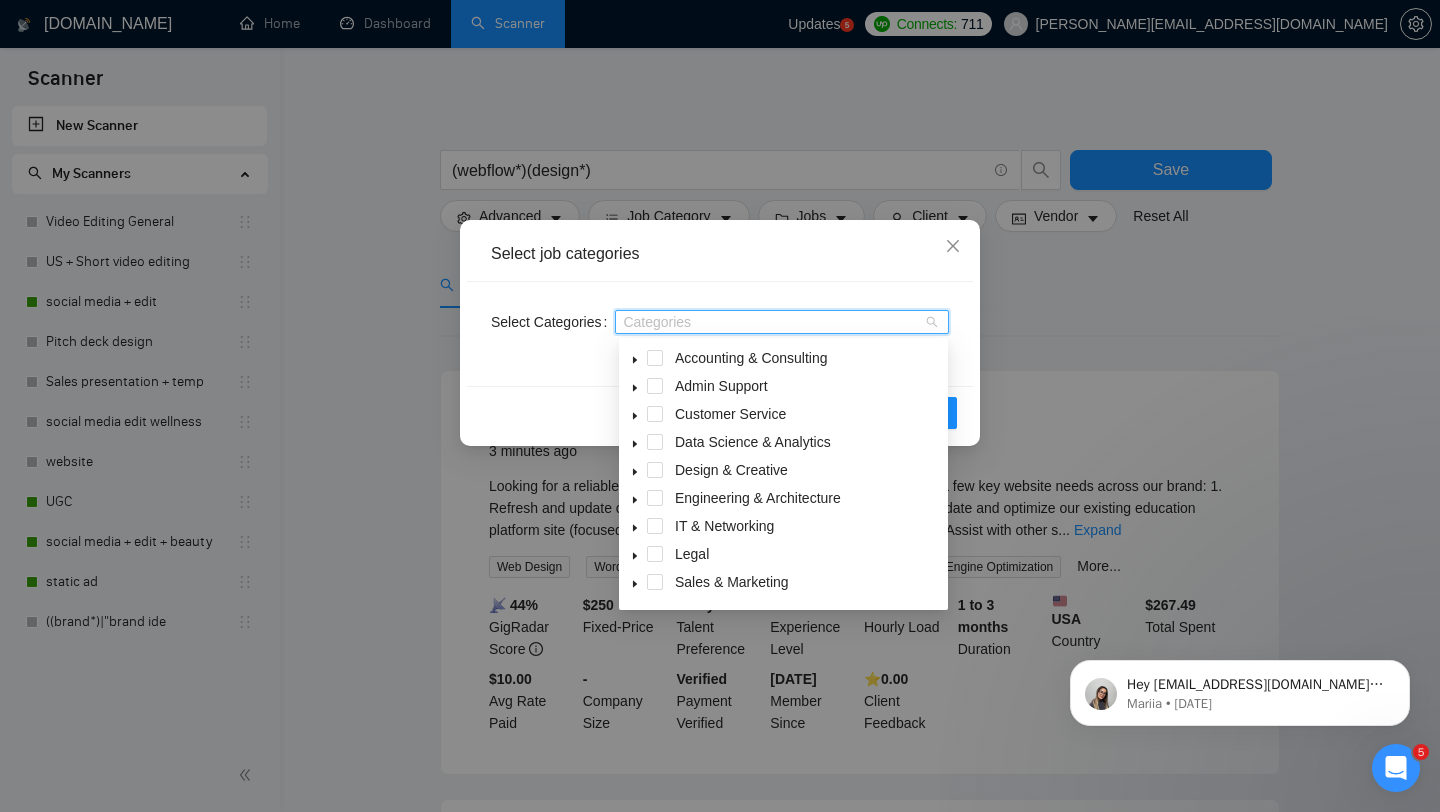 click 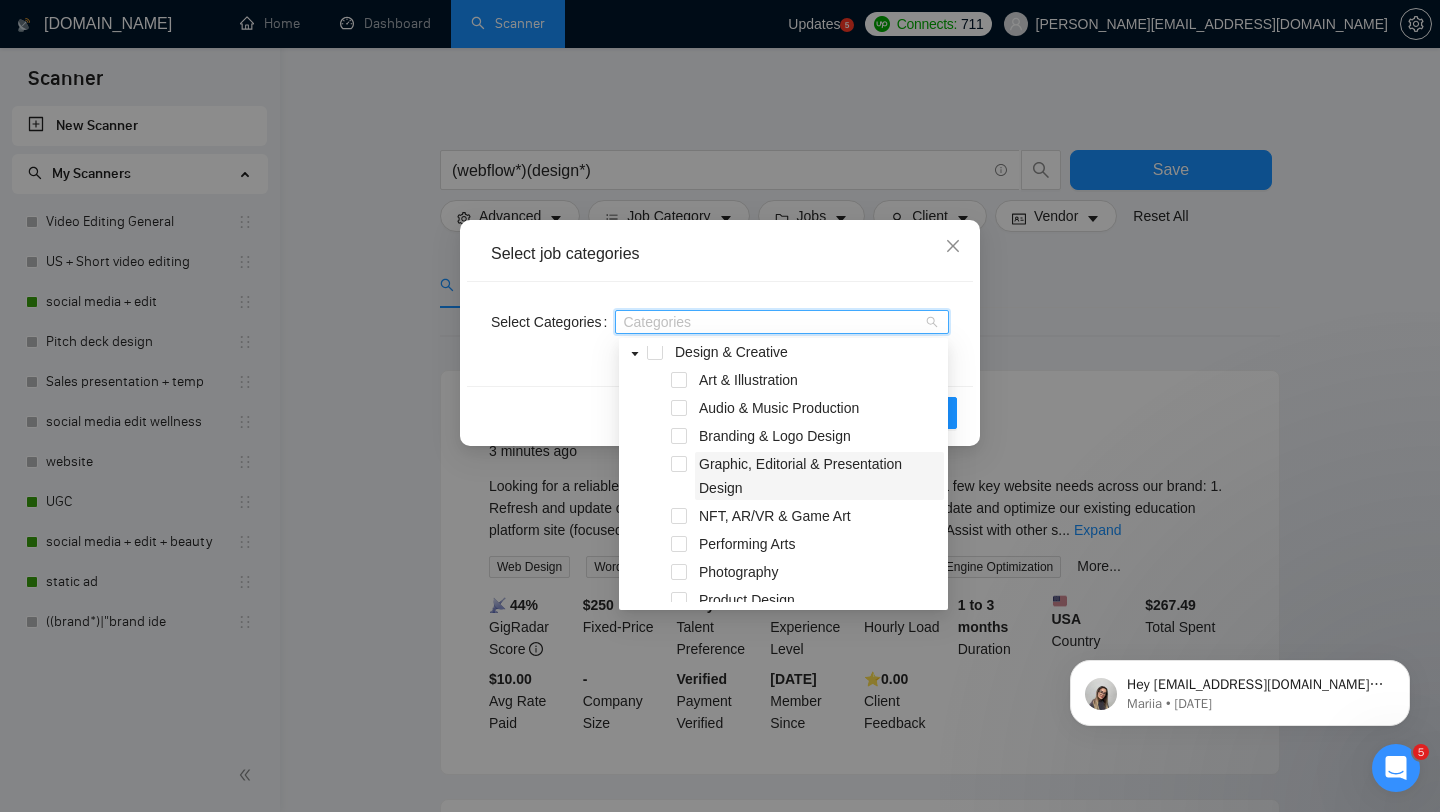 scroll, scrollTop: 120, scrollLeft: 0, axis: vertical 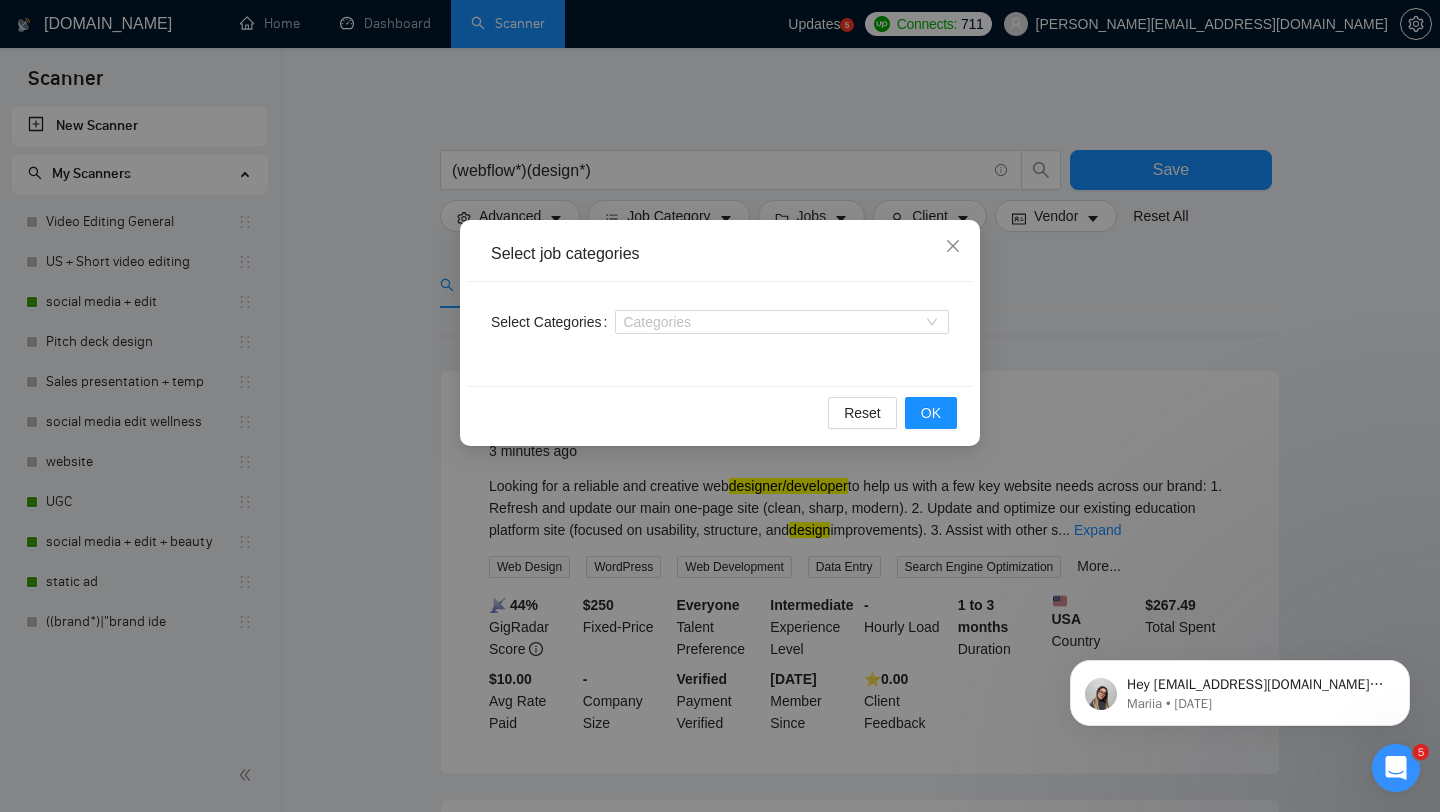 click on "Categories" at bounding box center [782, 322] 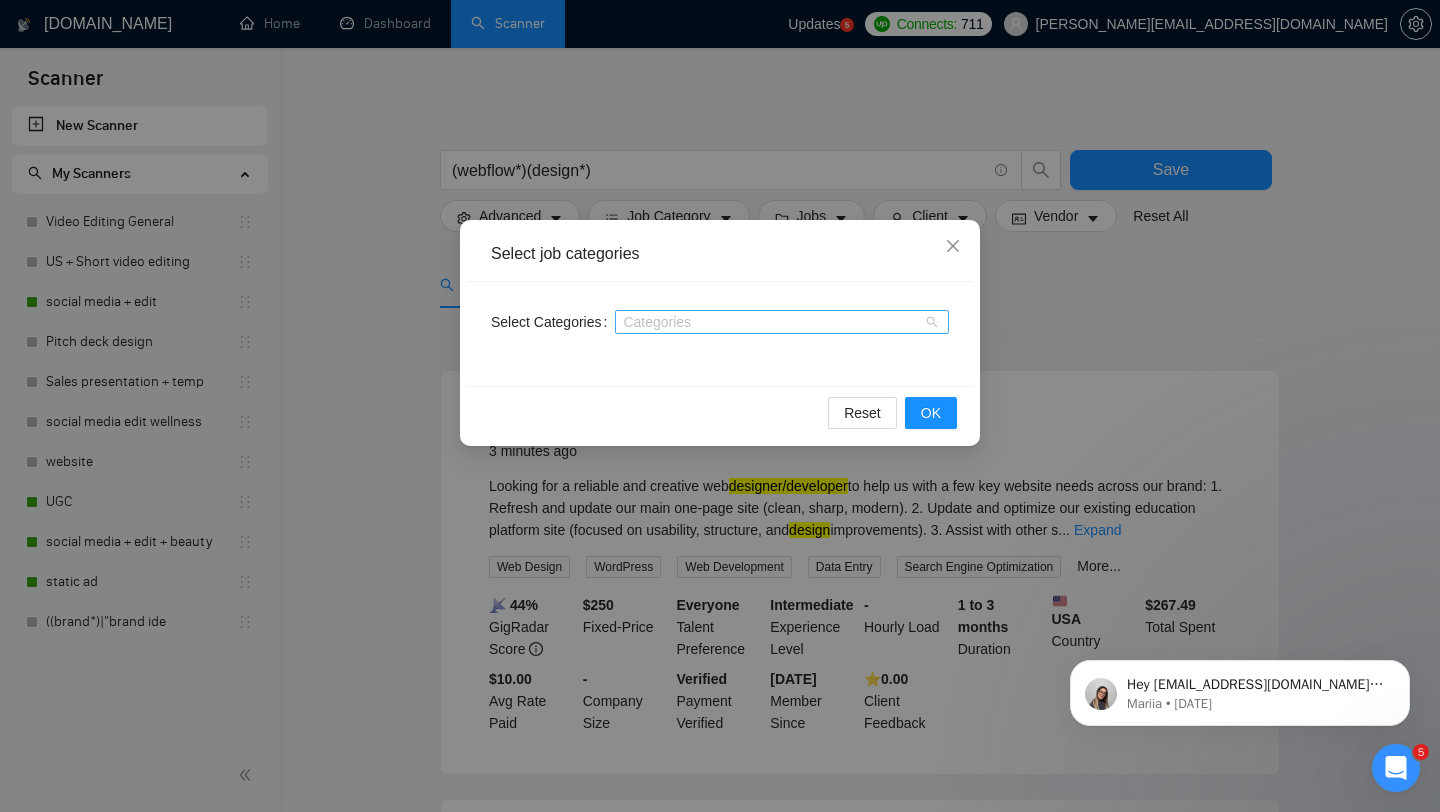 click at bounding box center [772, 322] 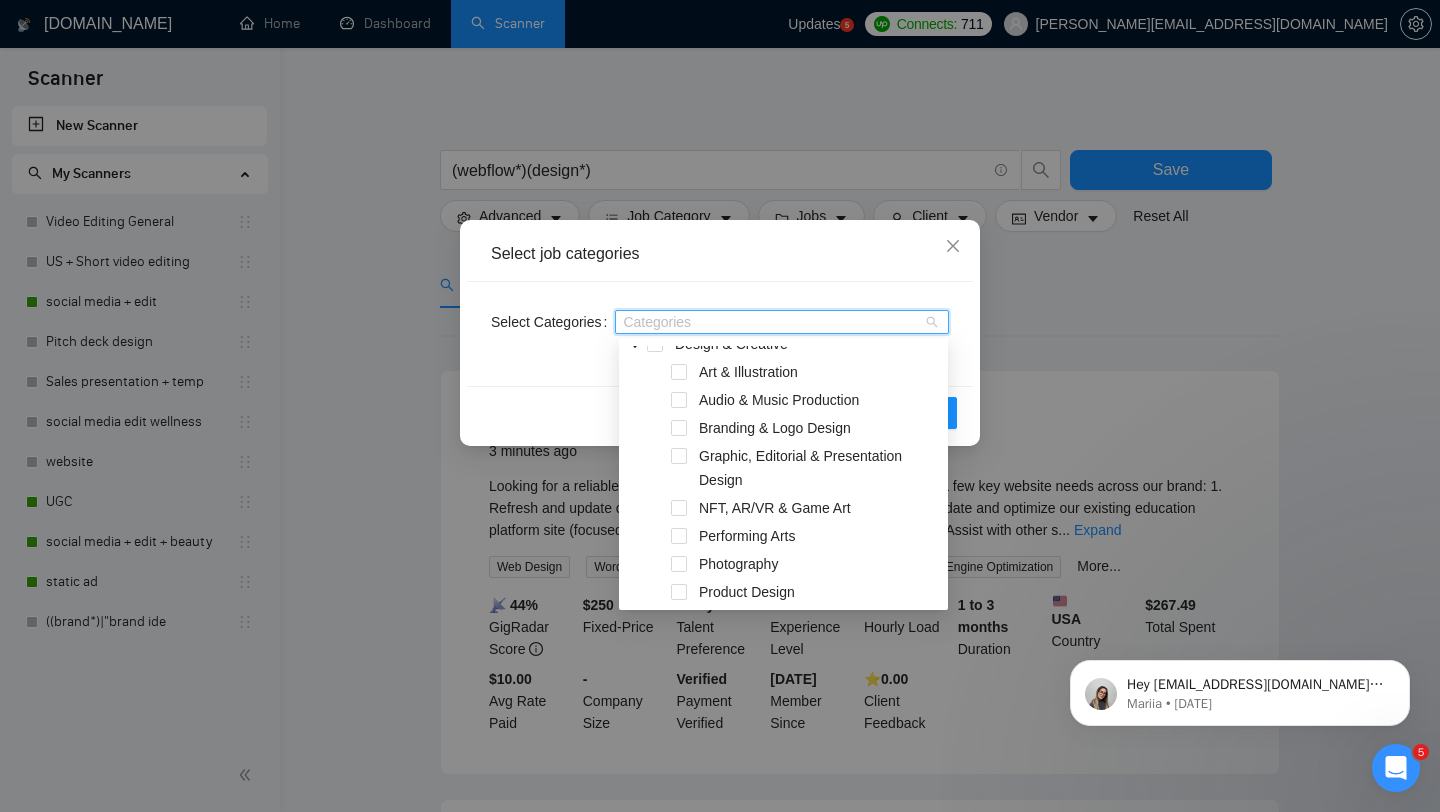 scroll, scrollTop: 115, scrollLeft: 0, axis: vertical 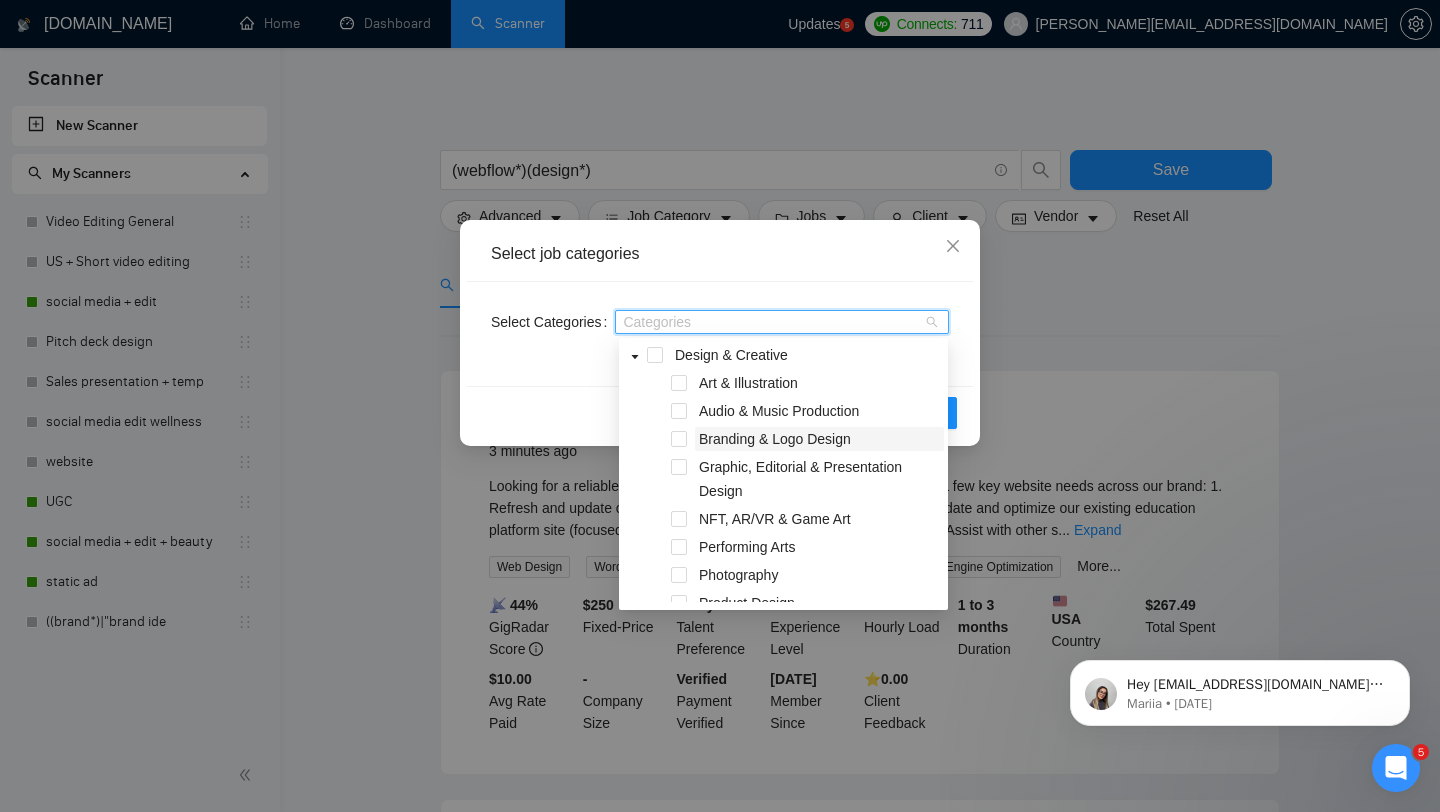 click on "Branding & Logo Design" at bounding box center (775, 439) 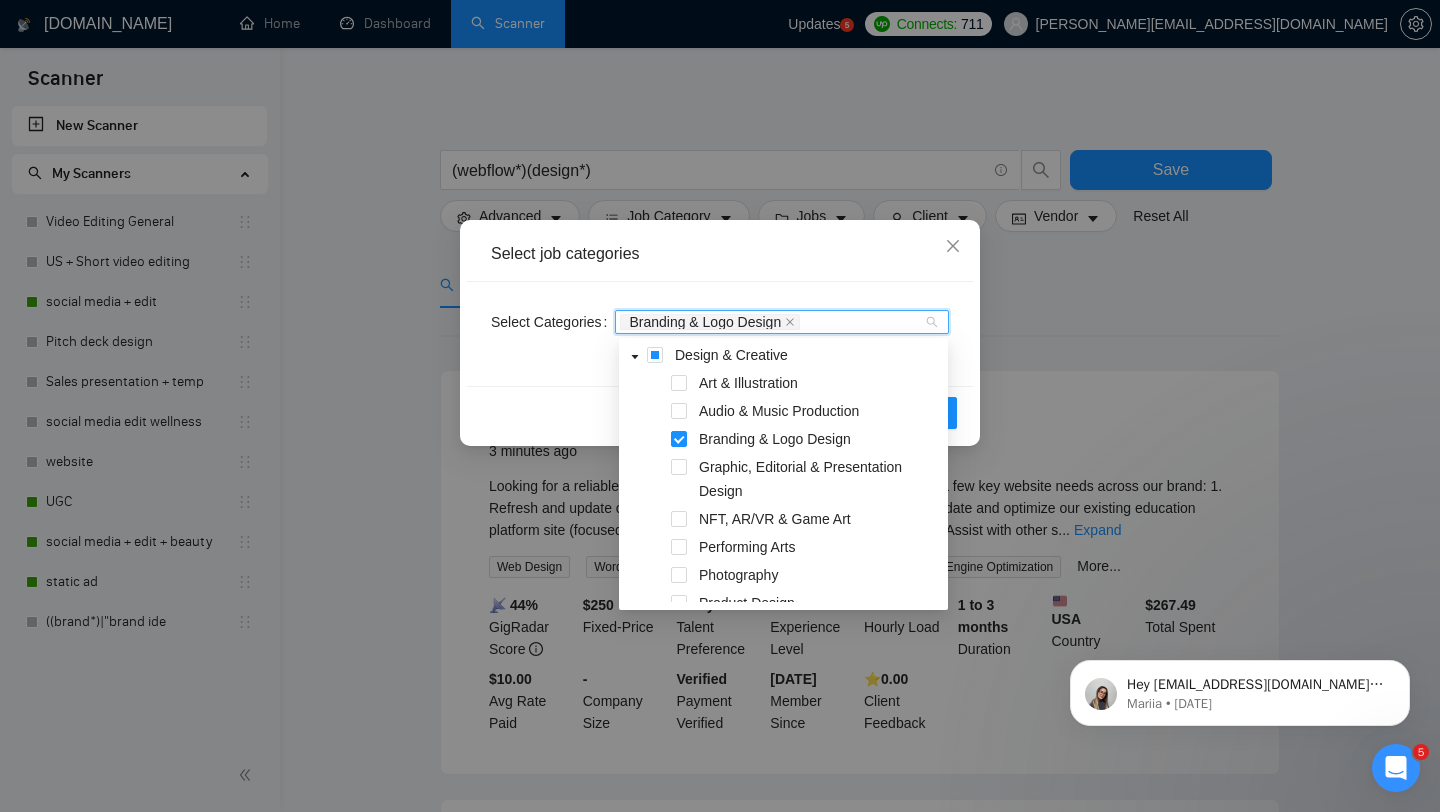 click 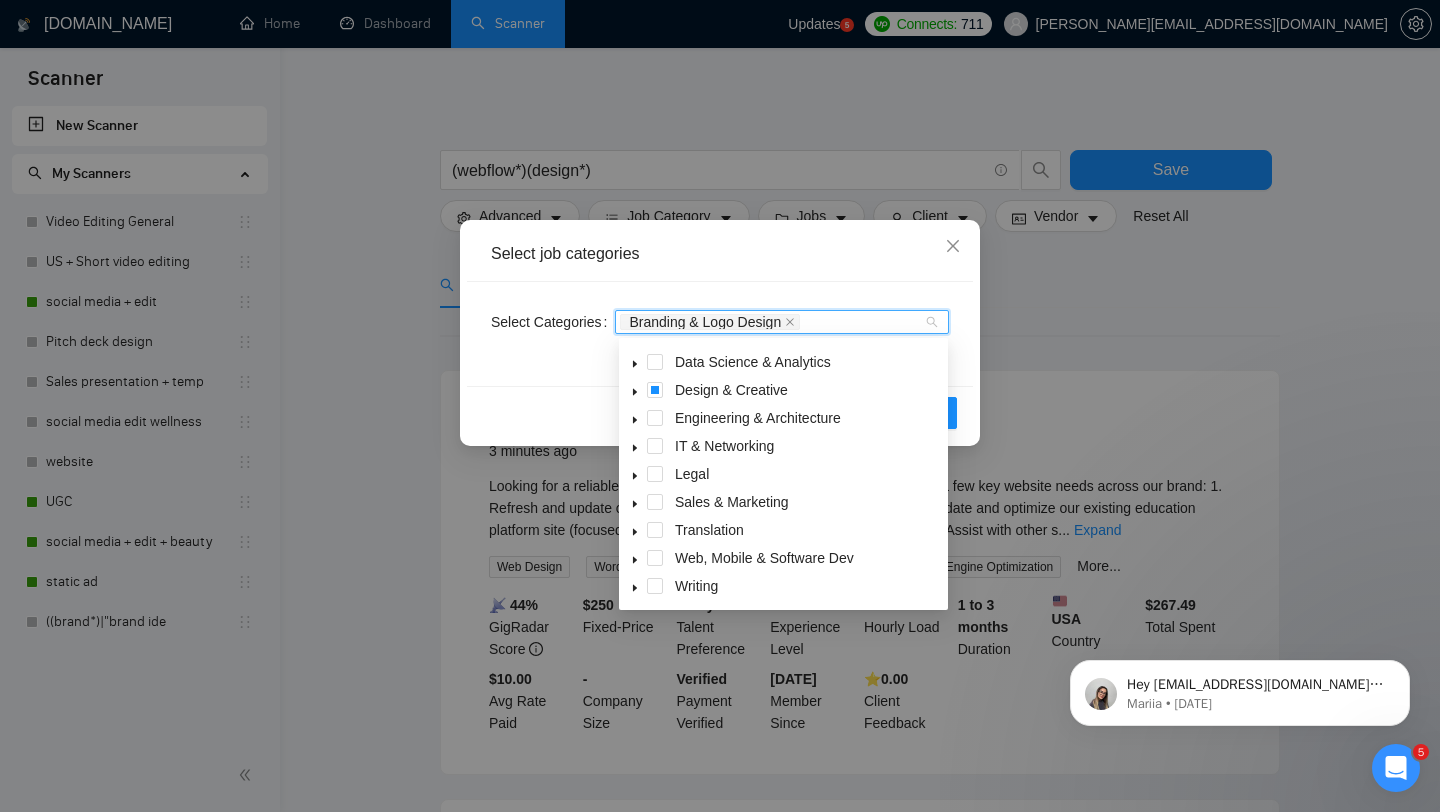 scroll, scrollTop: 80, scrollLeft: 0, axis: vertical 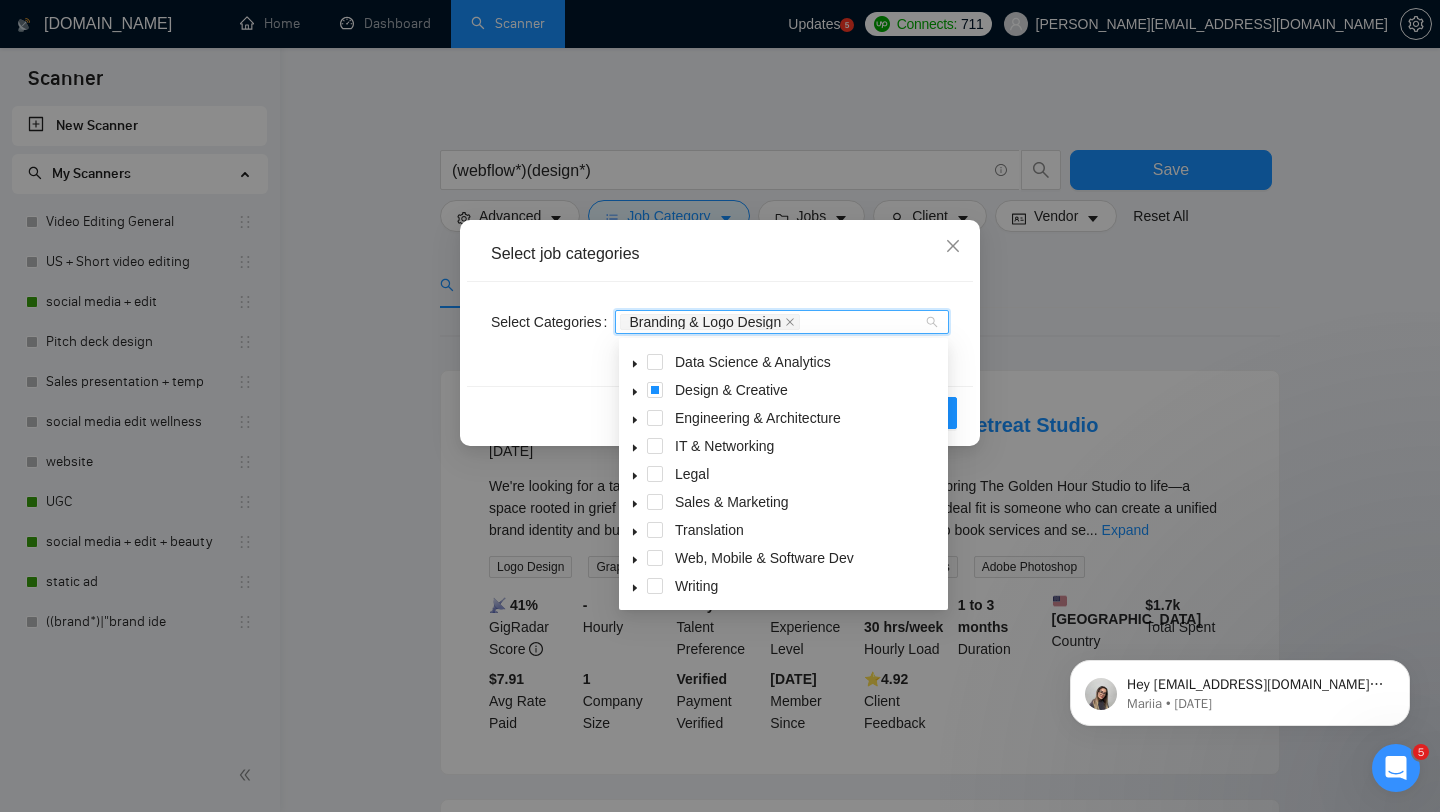 click 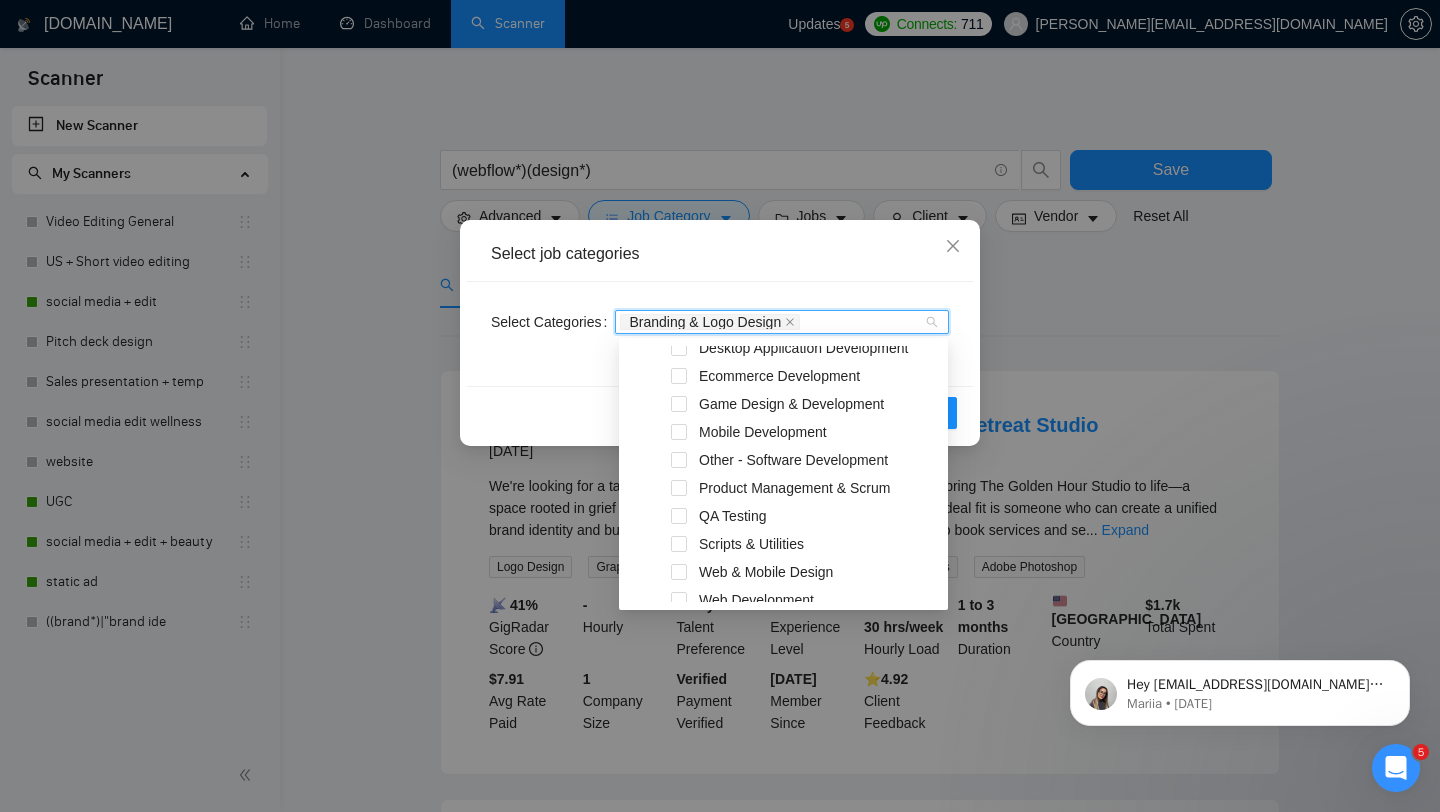 scroll, scrollTop: 416, scrollLeft: 0, axis: vertical 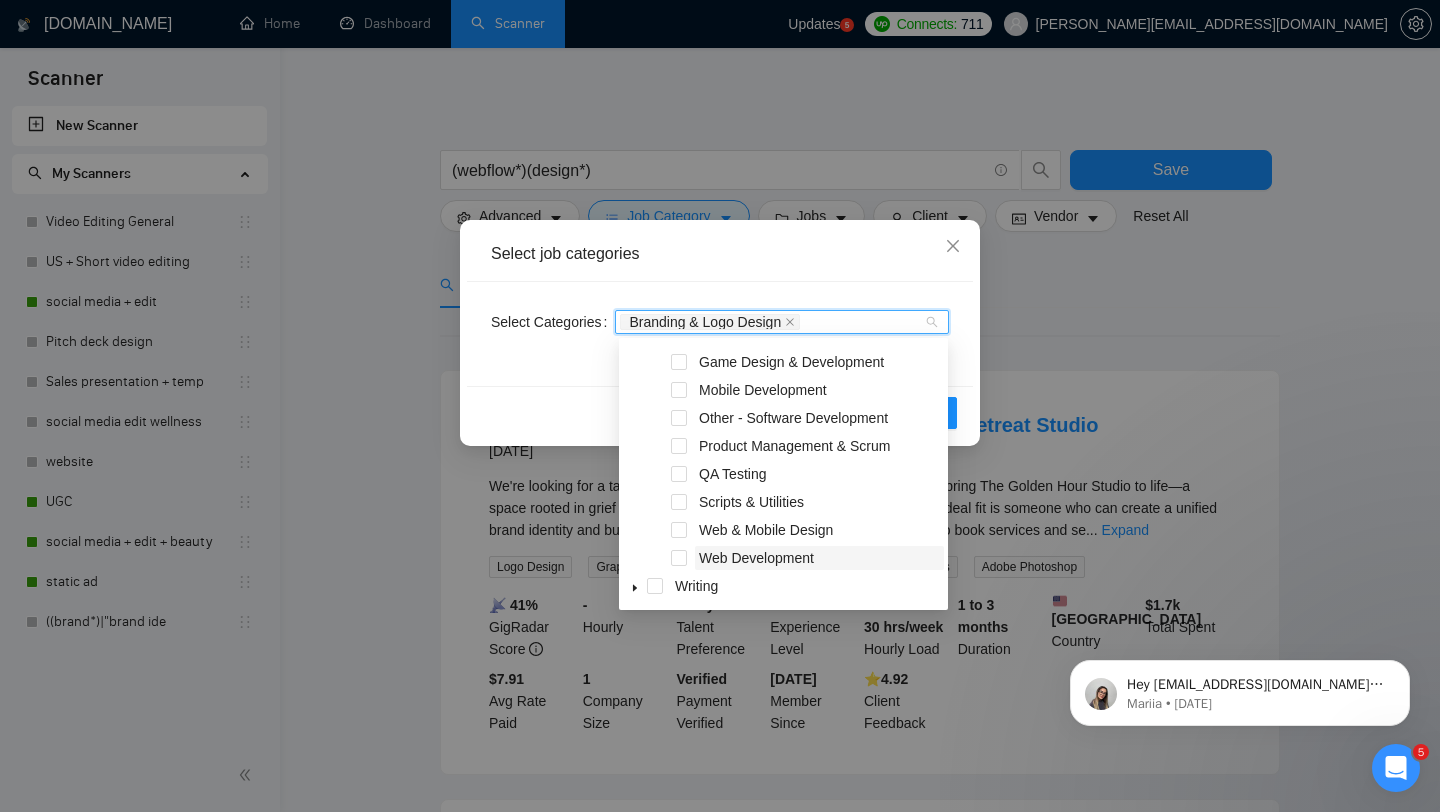 click on "Web Development" at bounding box center (756, 558) 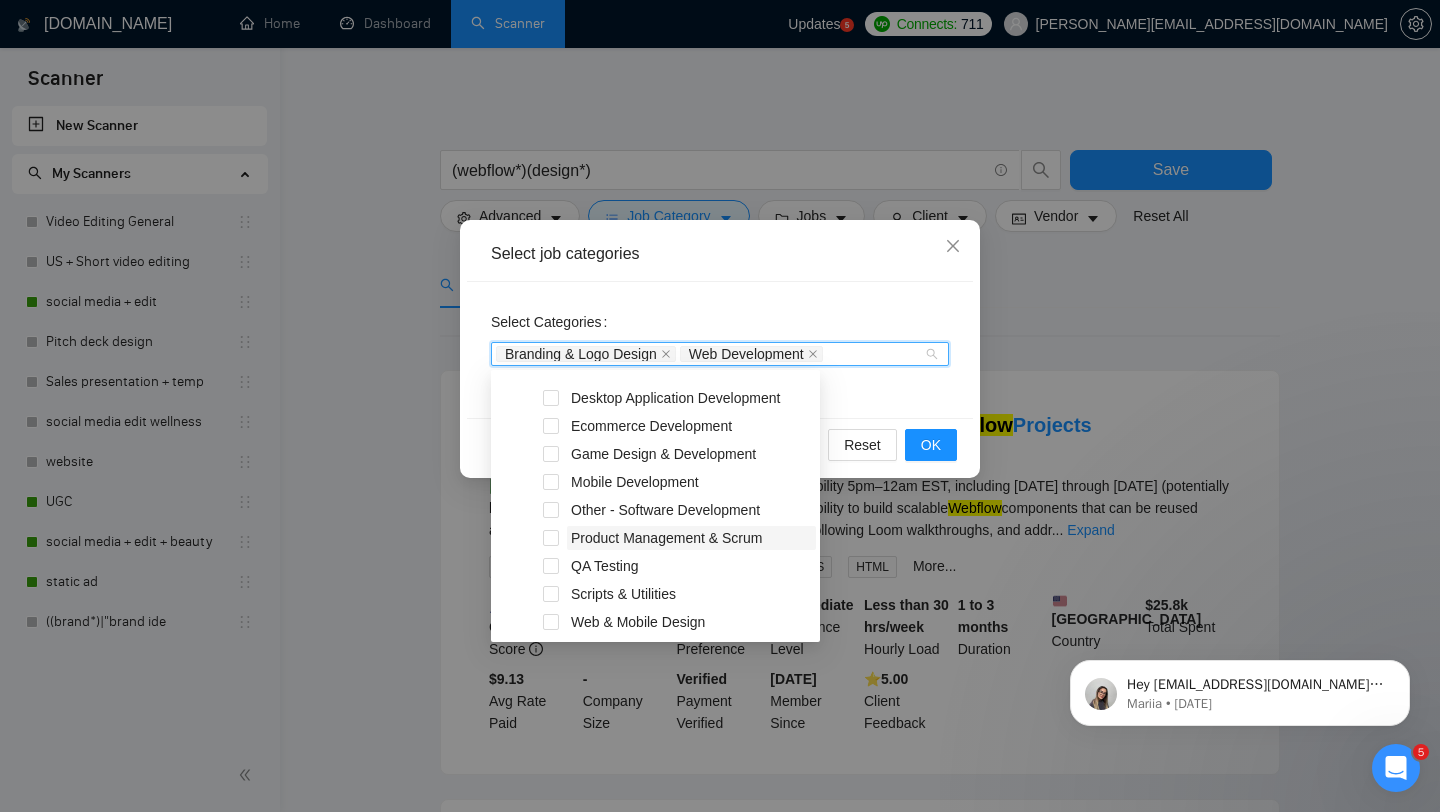 scroll, scrollTop: 384, scrollLeft: 0, axis: vertical 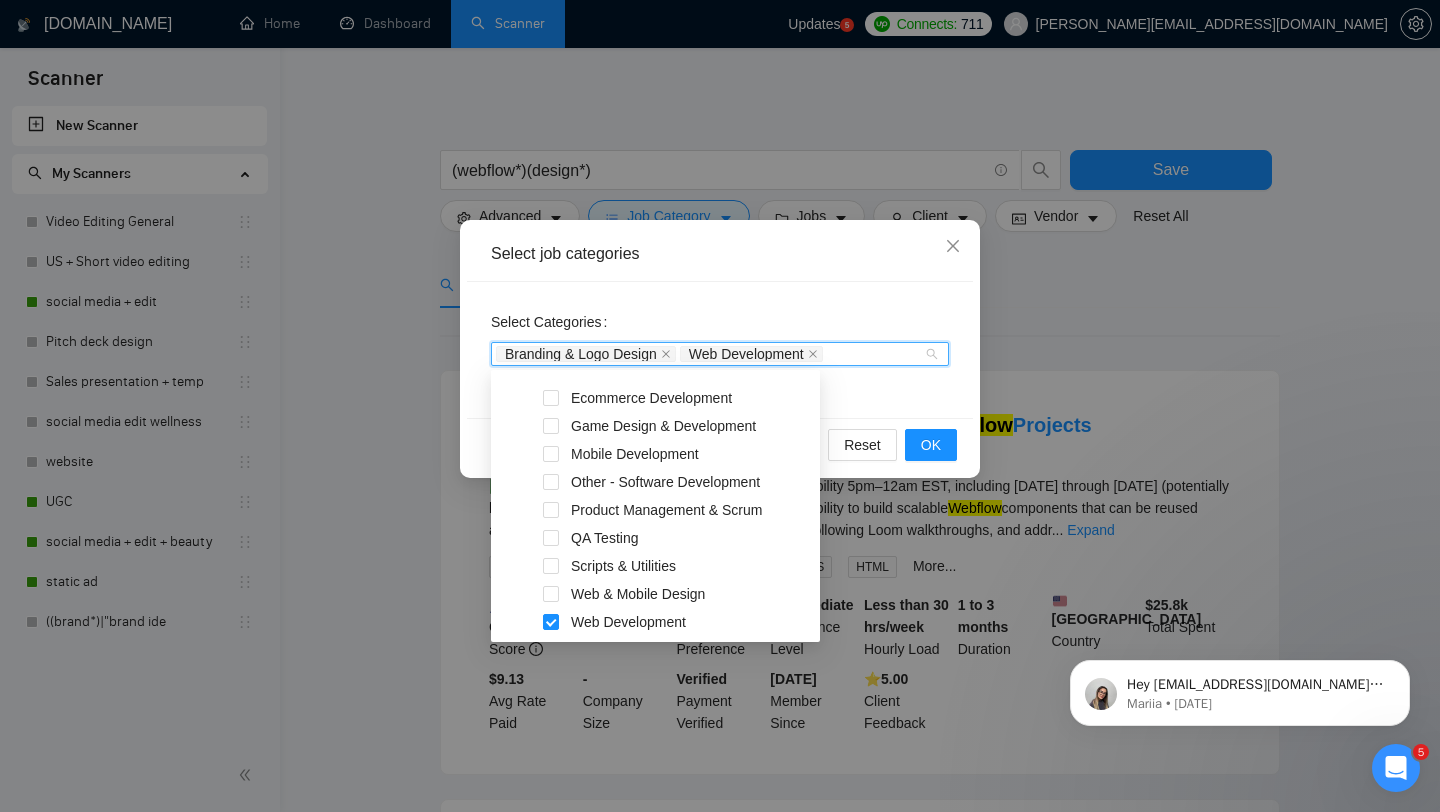 click on "Select Categories Branding & Logo Design Web Development" at bounding box center (720, 338) 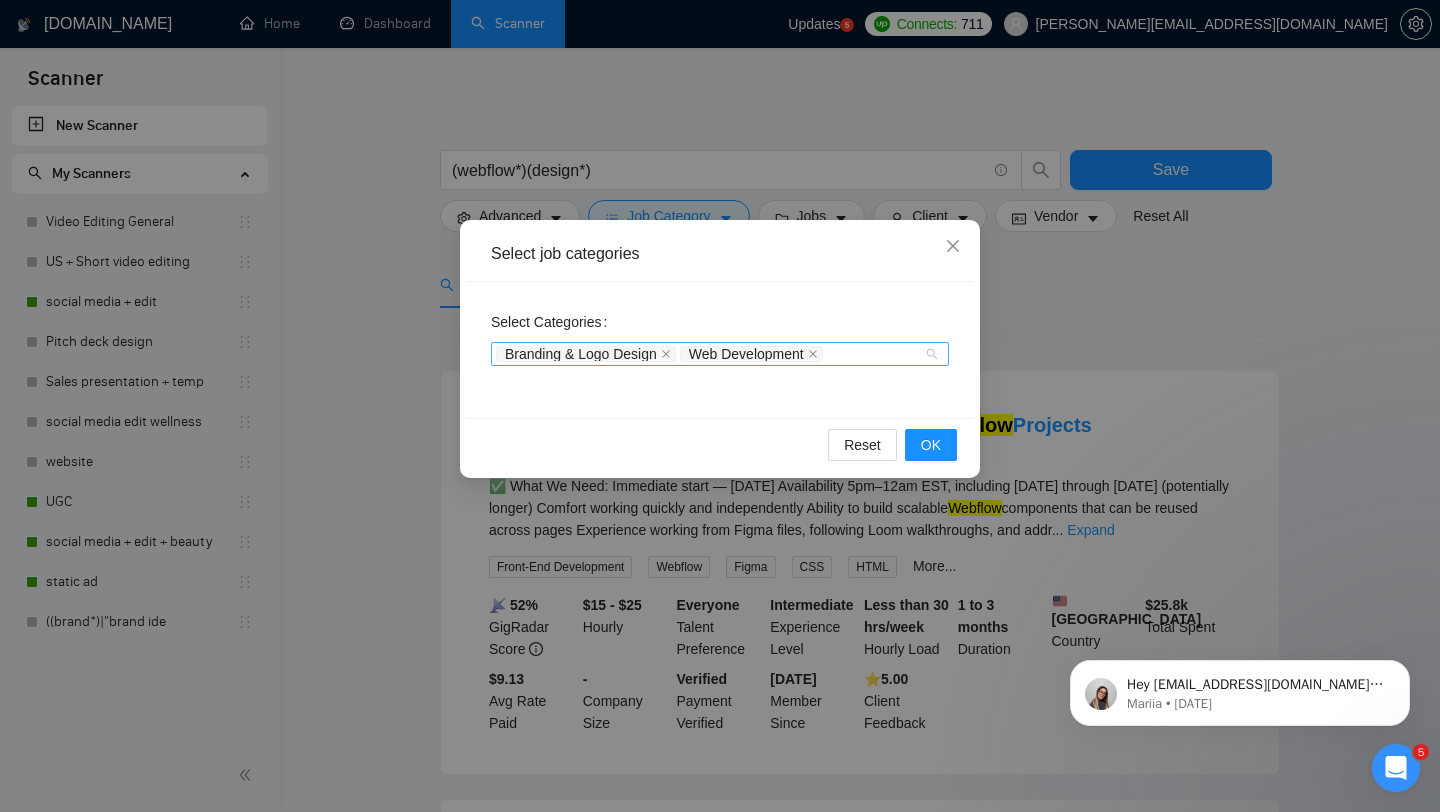 click on "Branding & Logo Design Web Development" at bounding box center (710, 354) 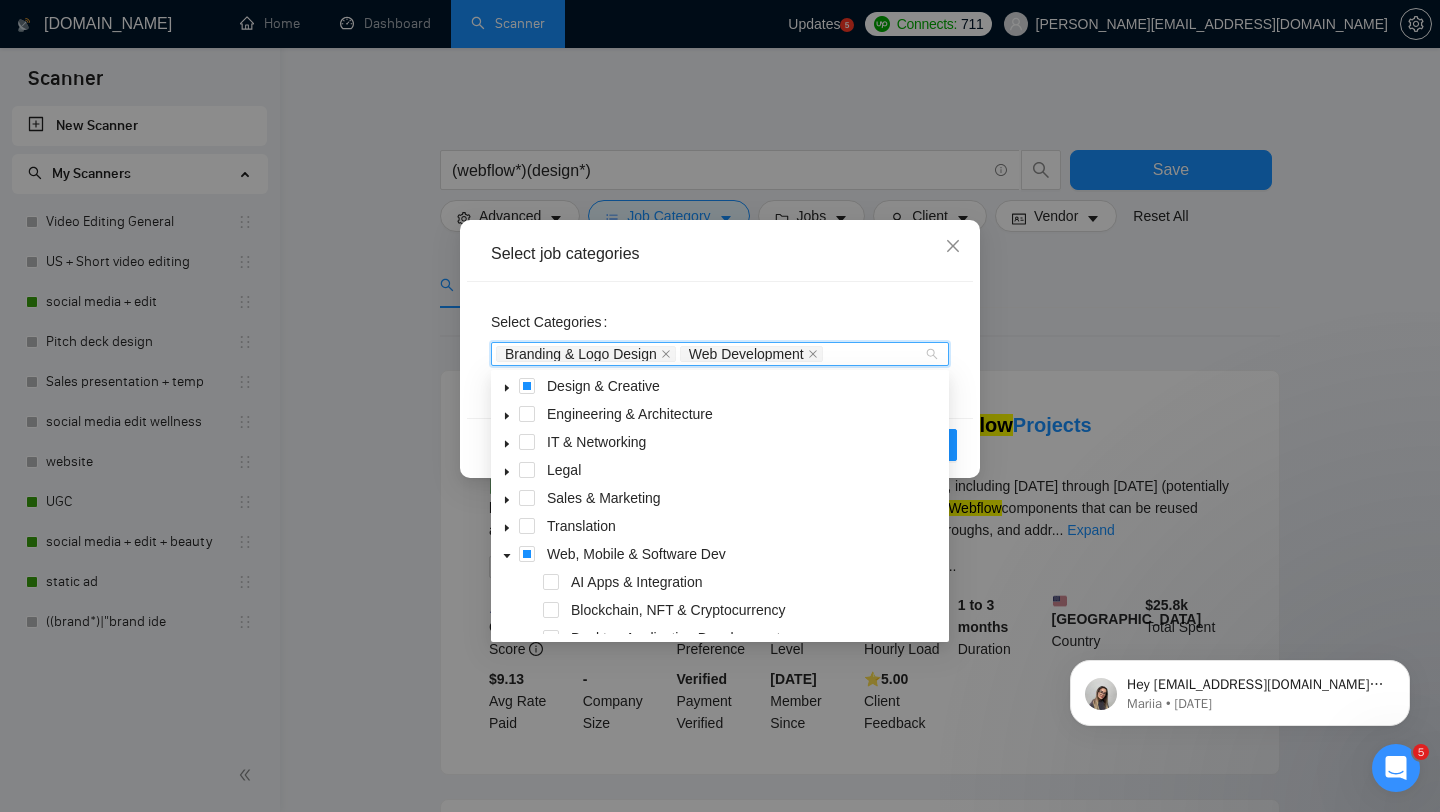 scroll, scrollTop: 87, scrollLeft: 0, axis: vertical 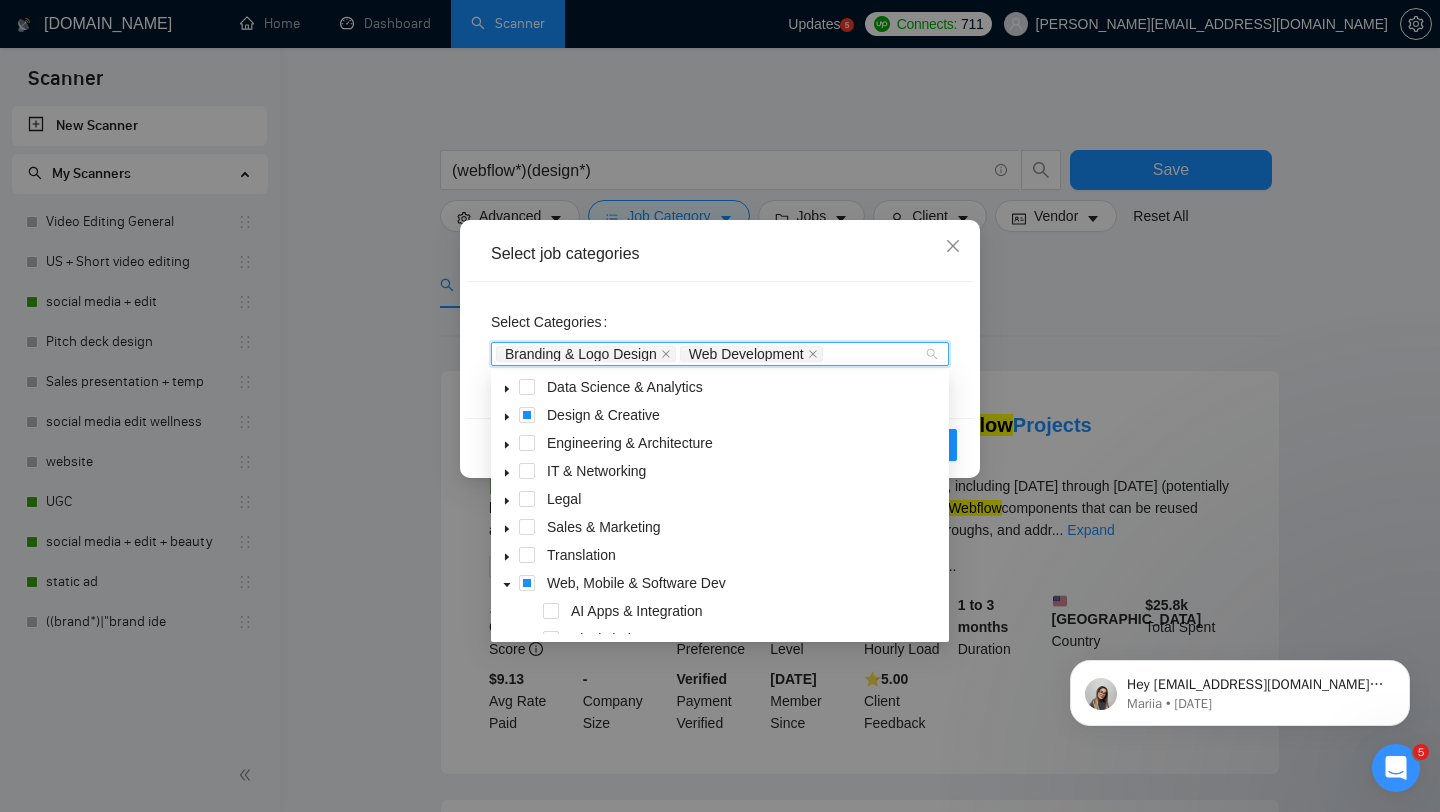 click at bounding box center [507, 583] 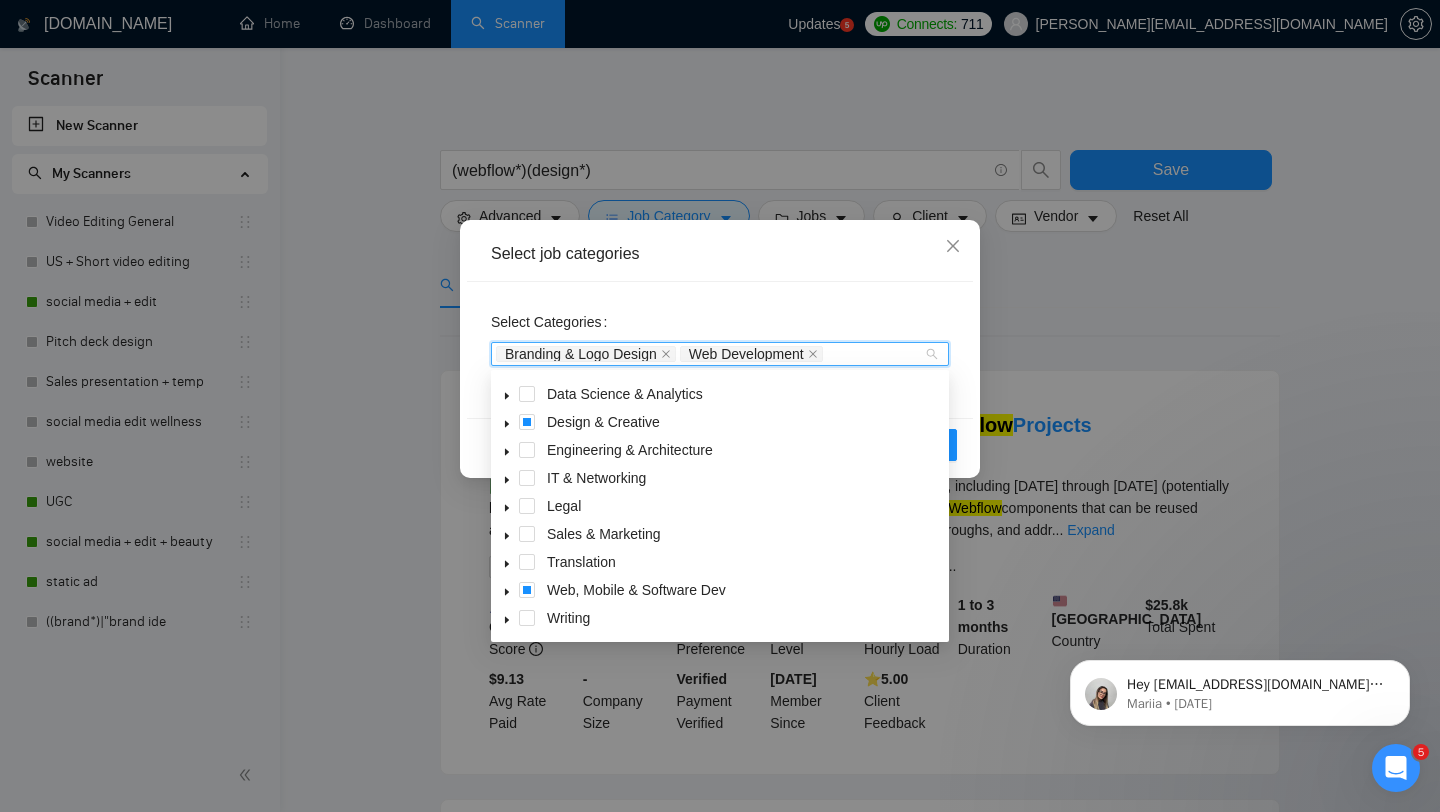 click at bounding box center (507, 422) 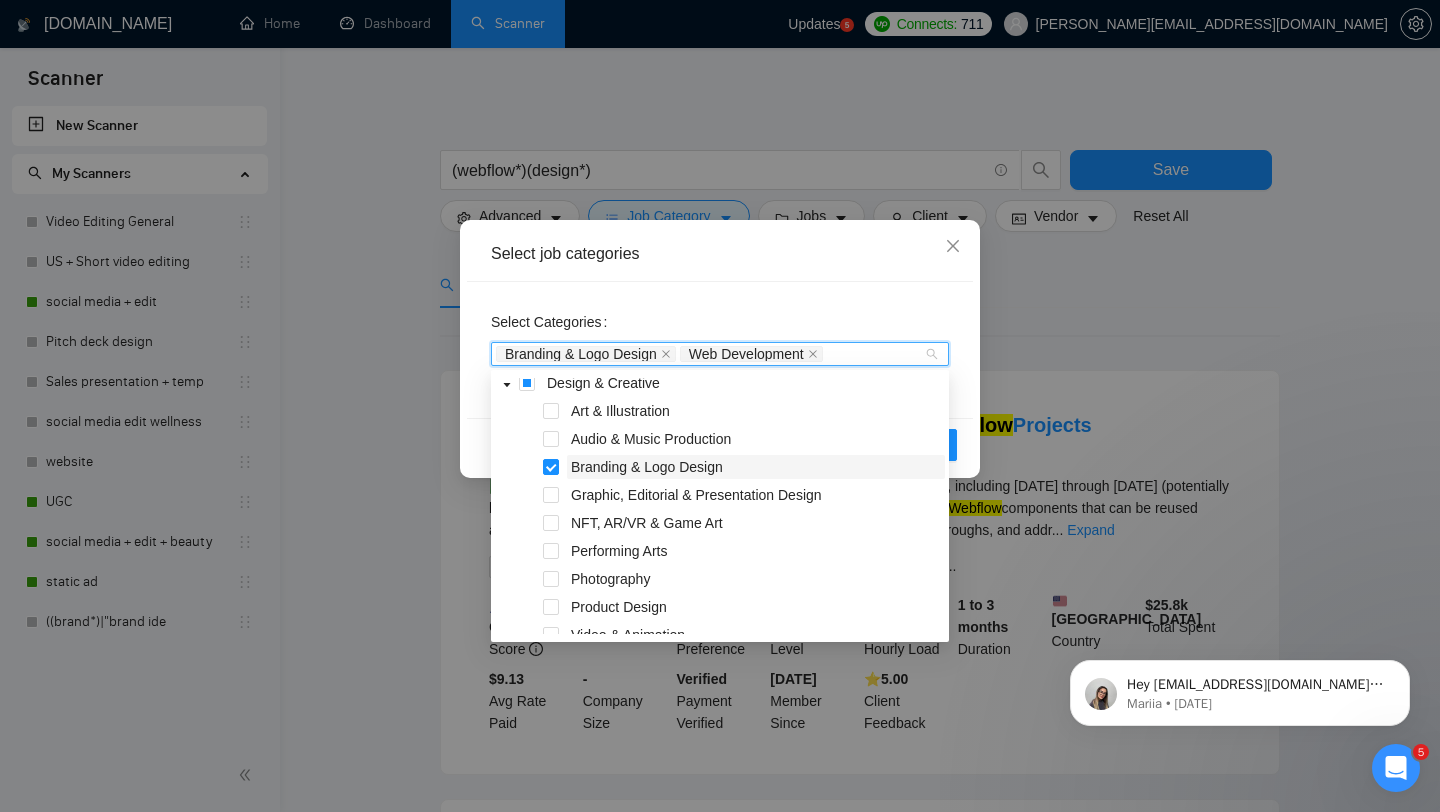 scroll, scrollTop: 137, scrollLeft: 0, axis: vertical 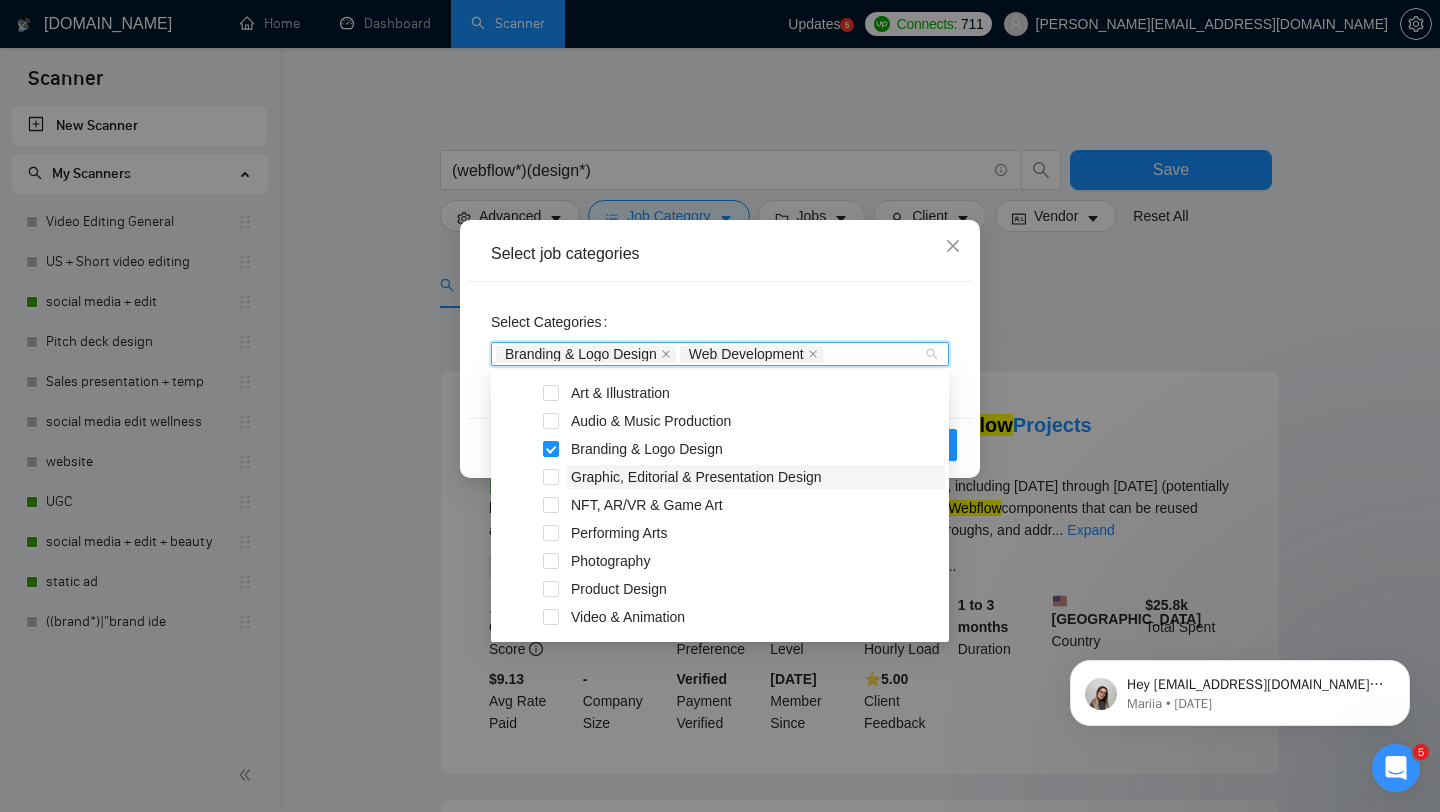 click on "Graphic, Editorial & Presentation Design" at bounding box center [696, 477] 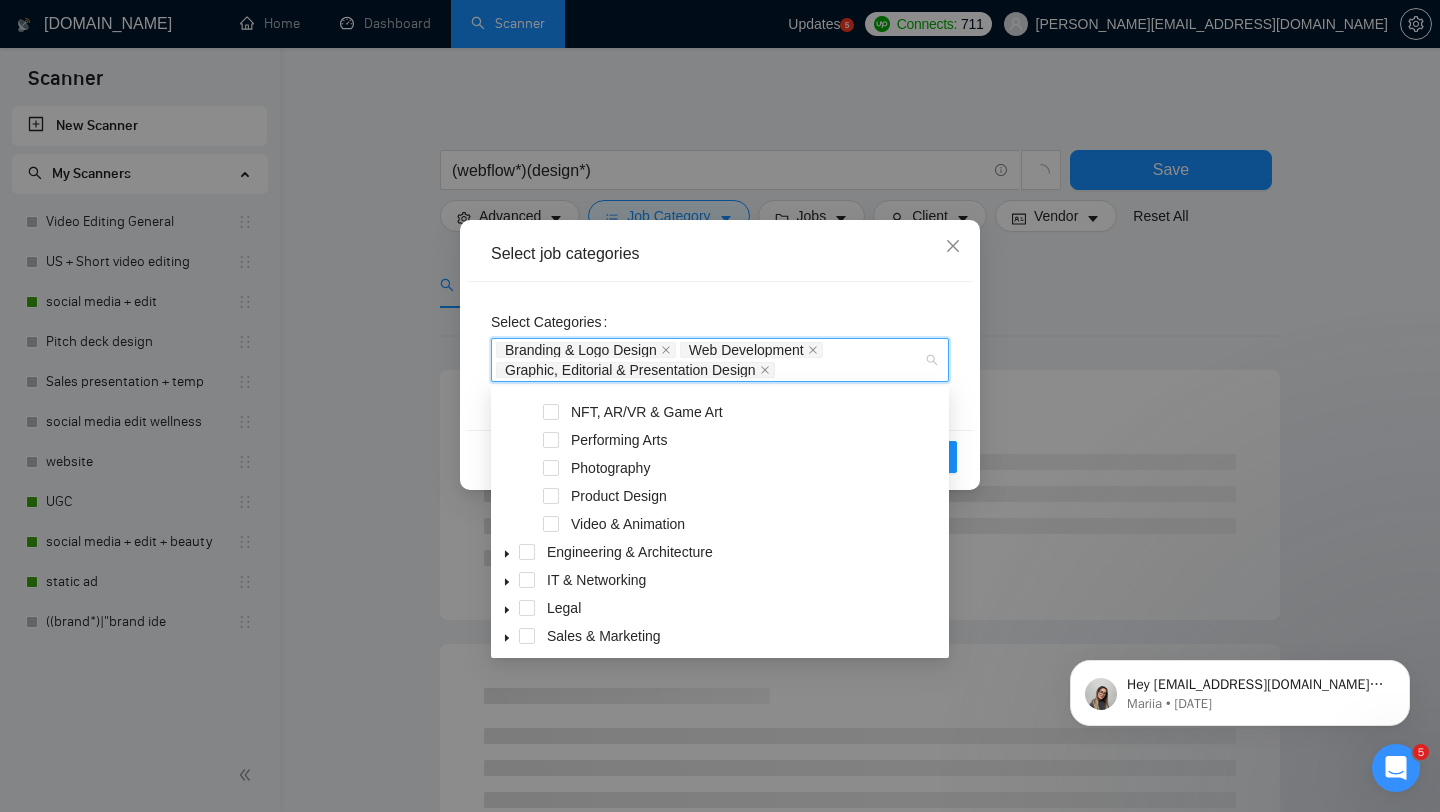 scroll, scrollTop: 152, scrollLeft: 0, axis: vertical 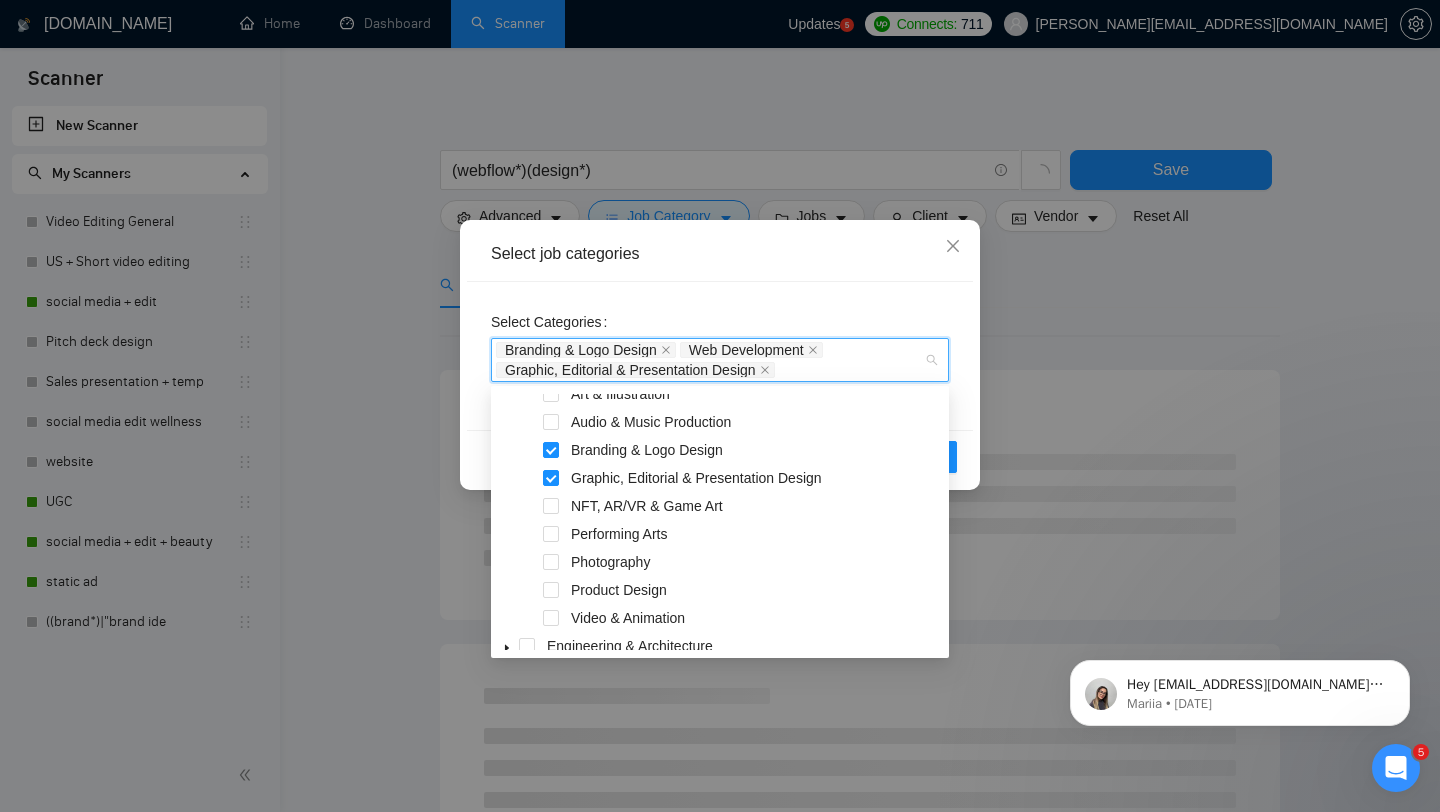 click on "Select job categories" at bounding box center [720, 254] 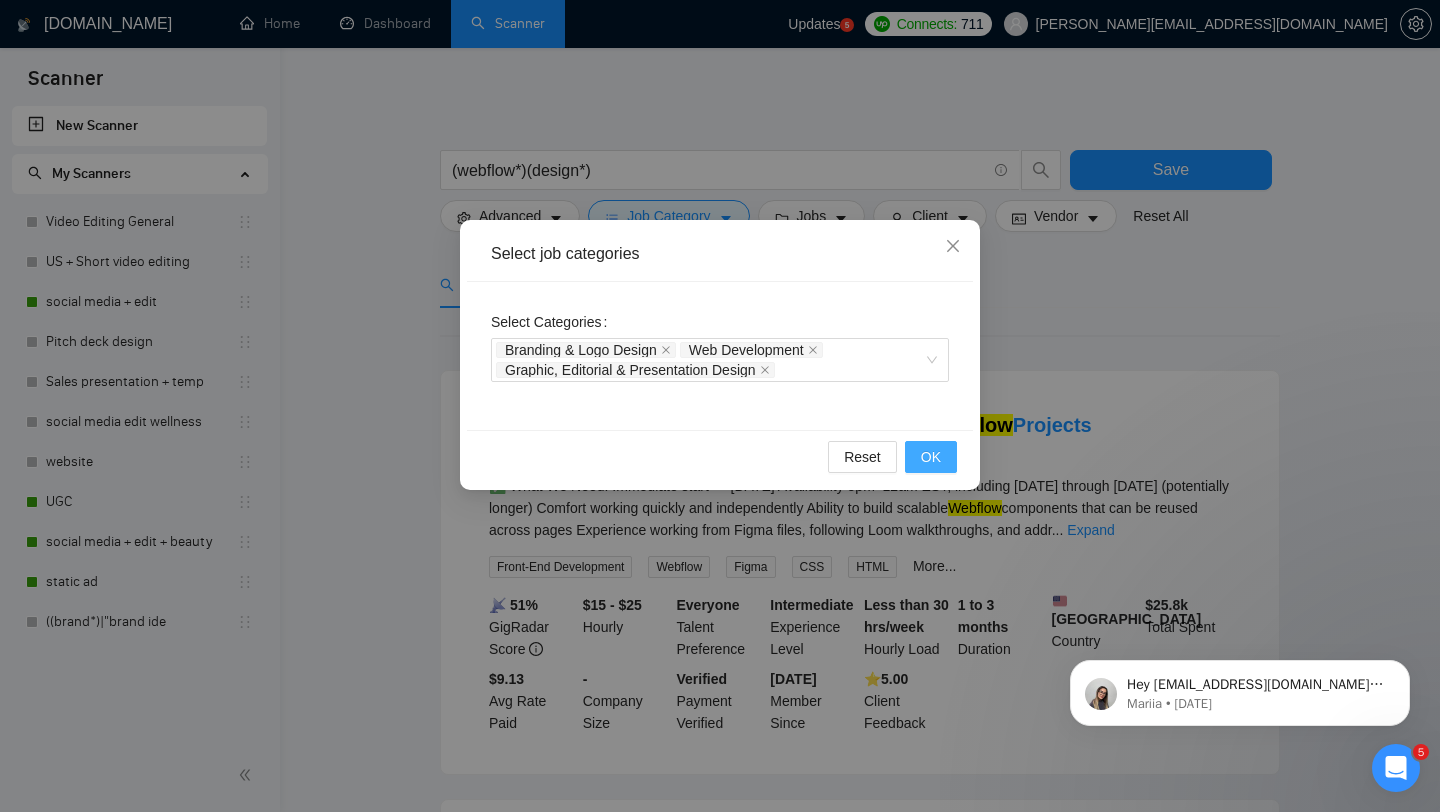 click on "OK" at bounding box center [931, 457] 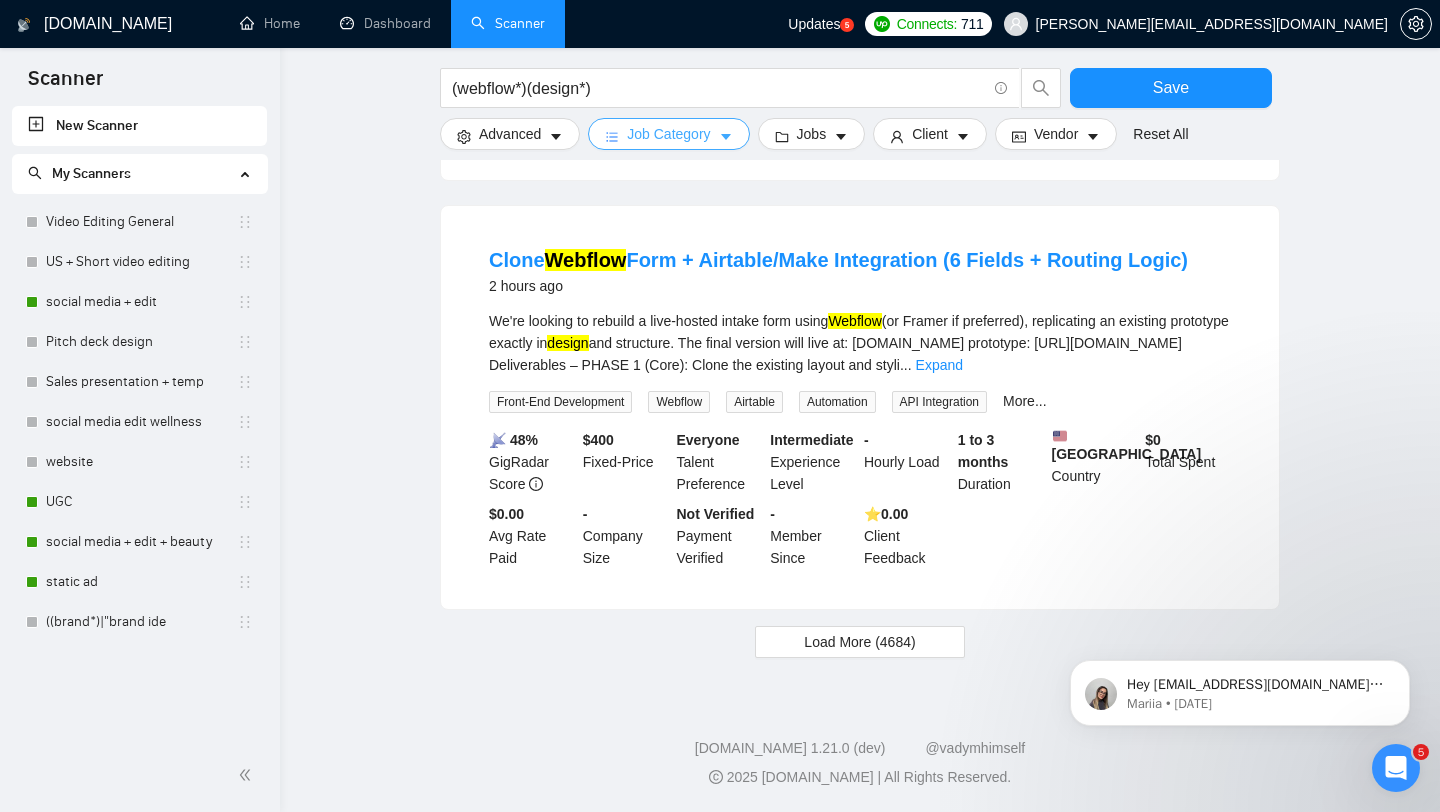 scroll, scrollTop: 1906, scrollLeft: 0, axis: vertical 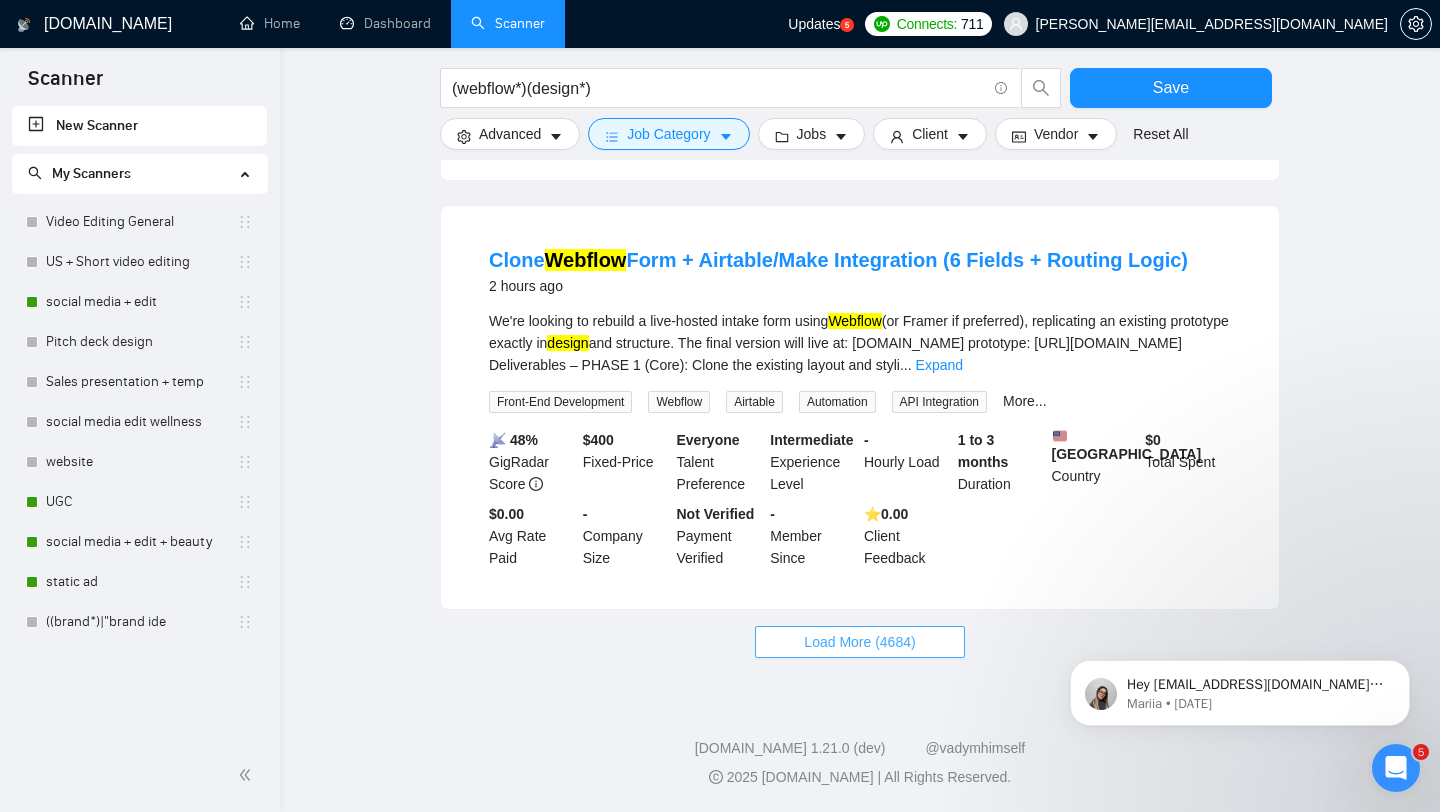 click on "Load More (4684)" at bounding box center (859, 642) 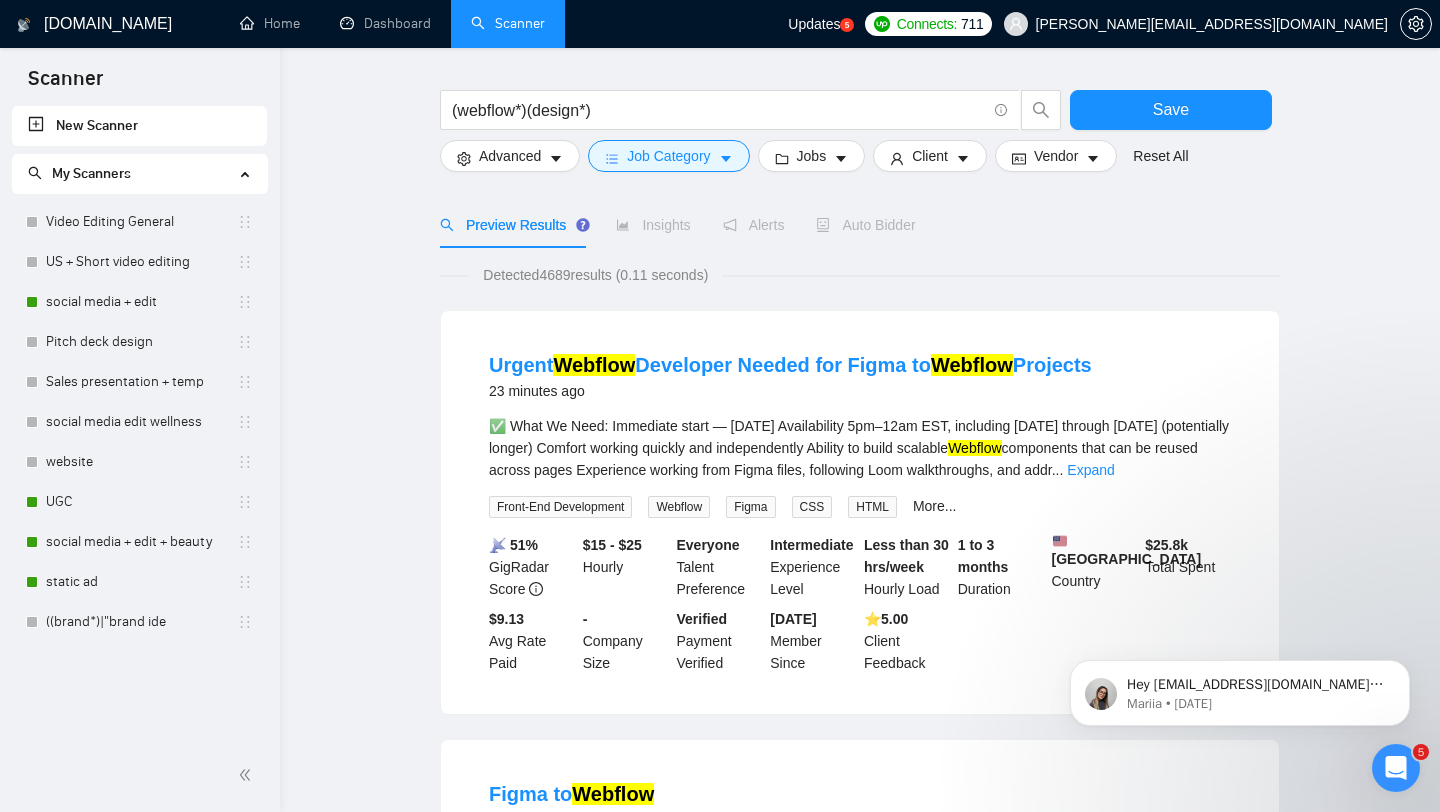 scroll, scrollTop: 61, scrollLeft: 0, axis: vertical 